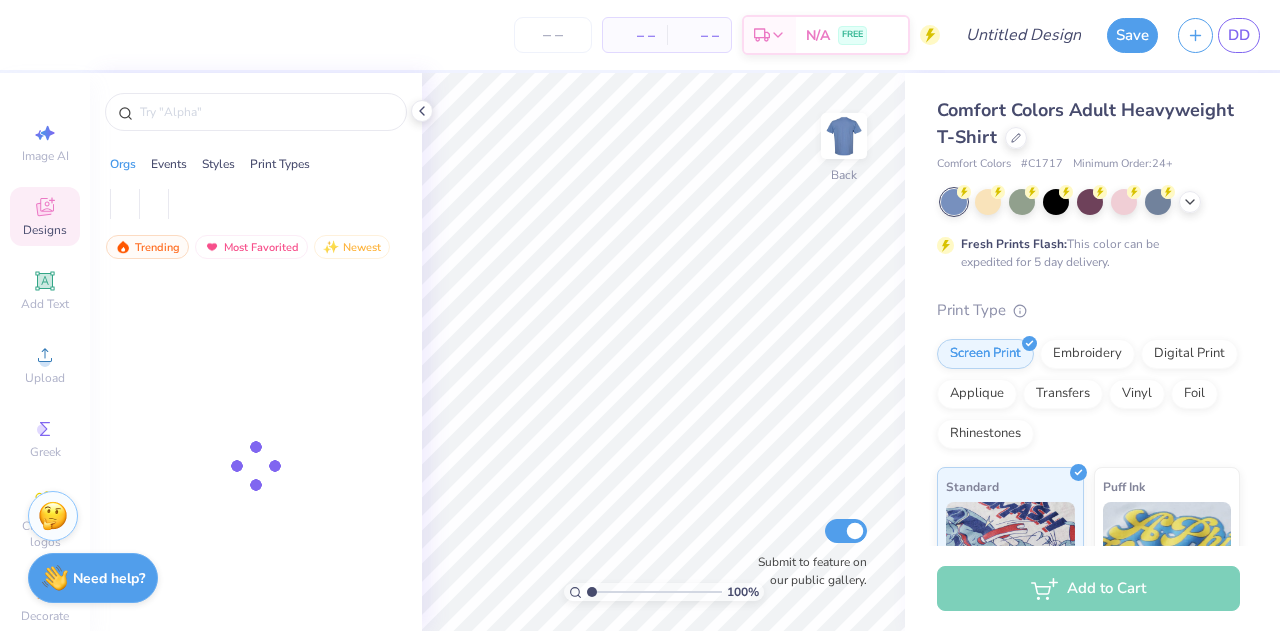 scroll, scrollTop: 0, scrollLeft: 0, axis: both 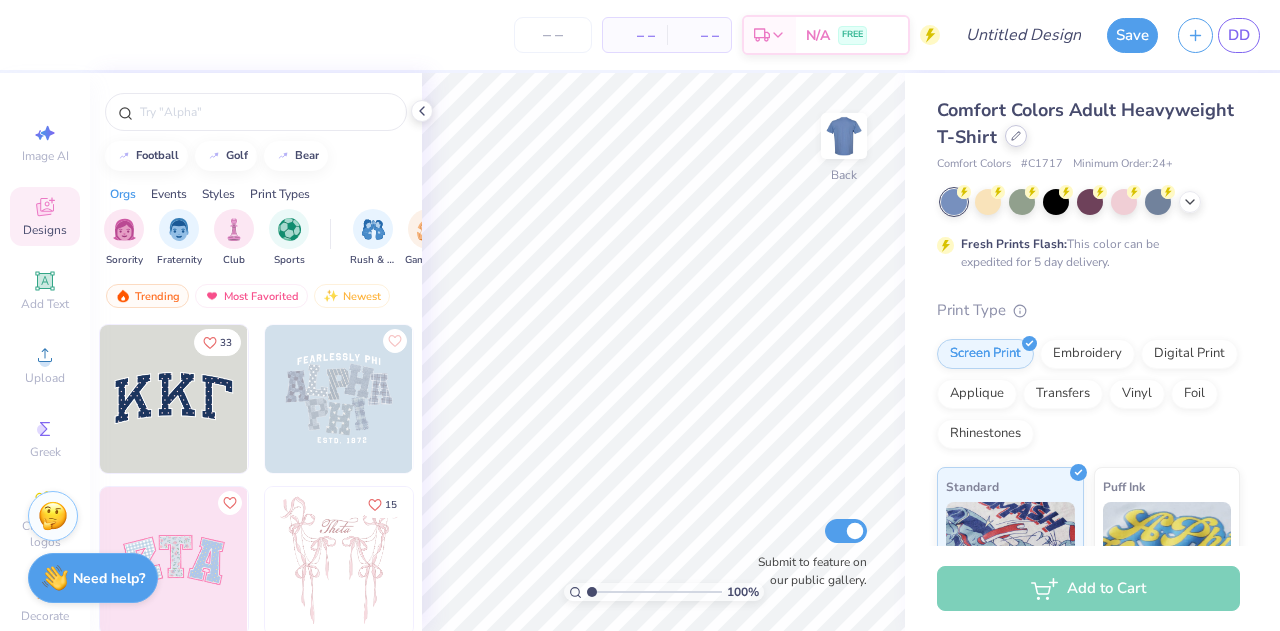 click at bounding box center (1016, 136) 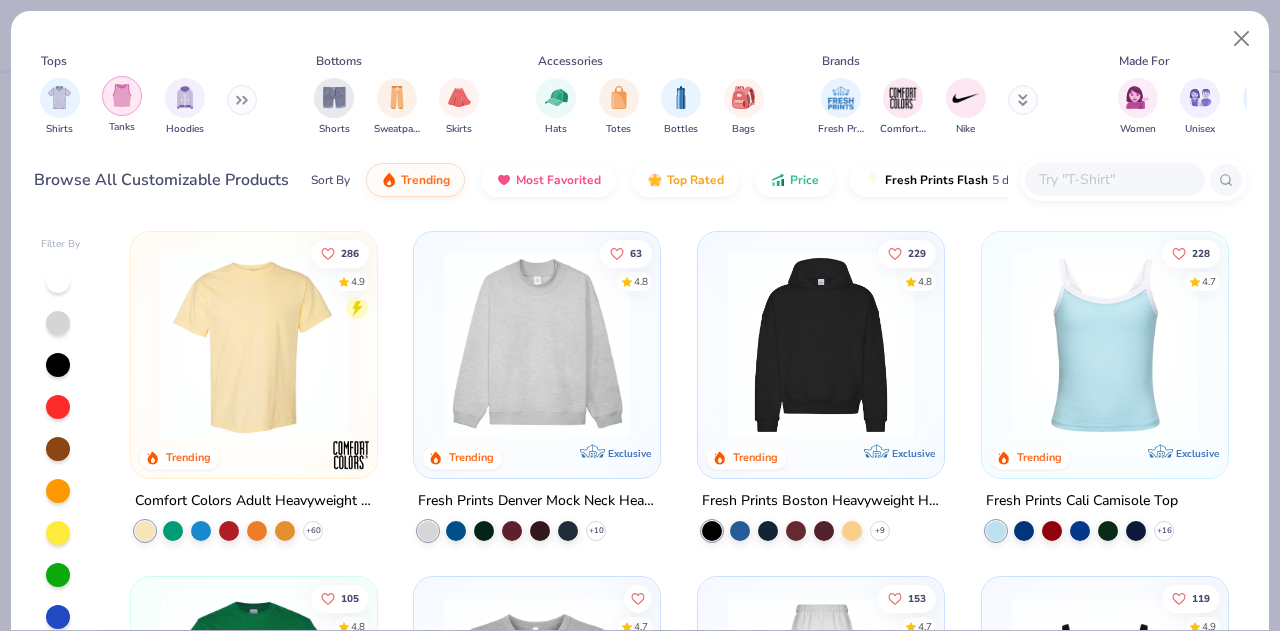 click at bounding box center (122, 95) 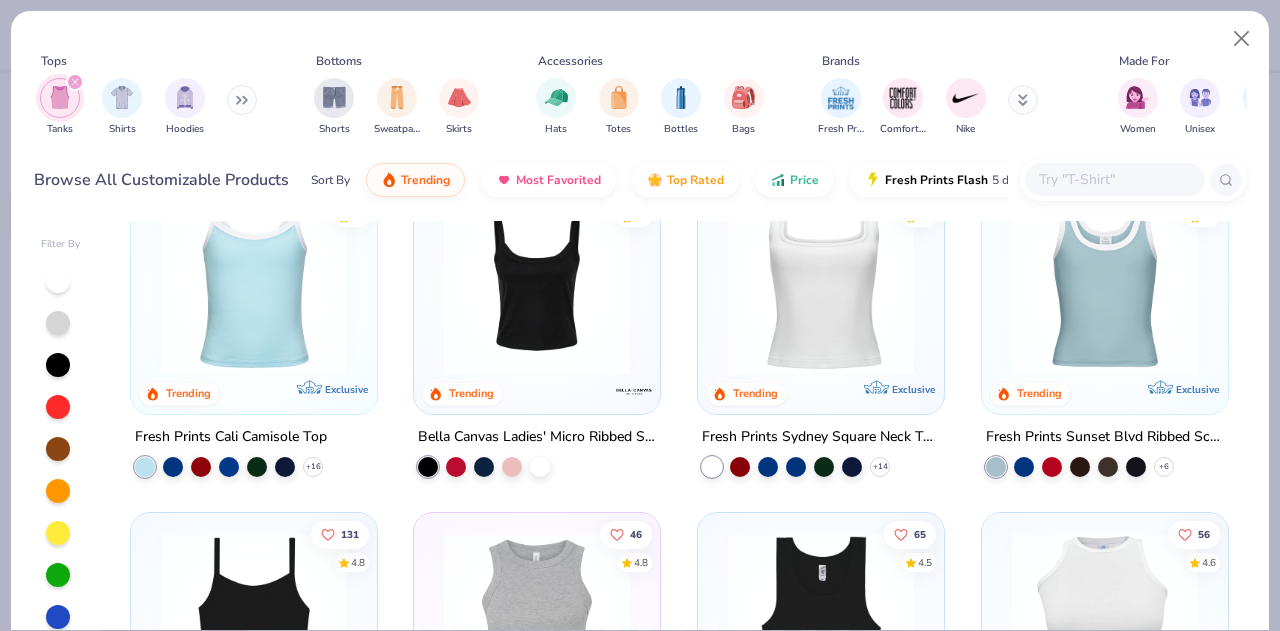 scroll, scrollTop: 65, scrollLeft: 0, axis: vertical 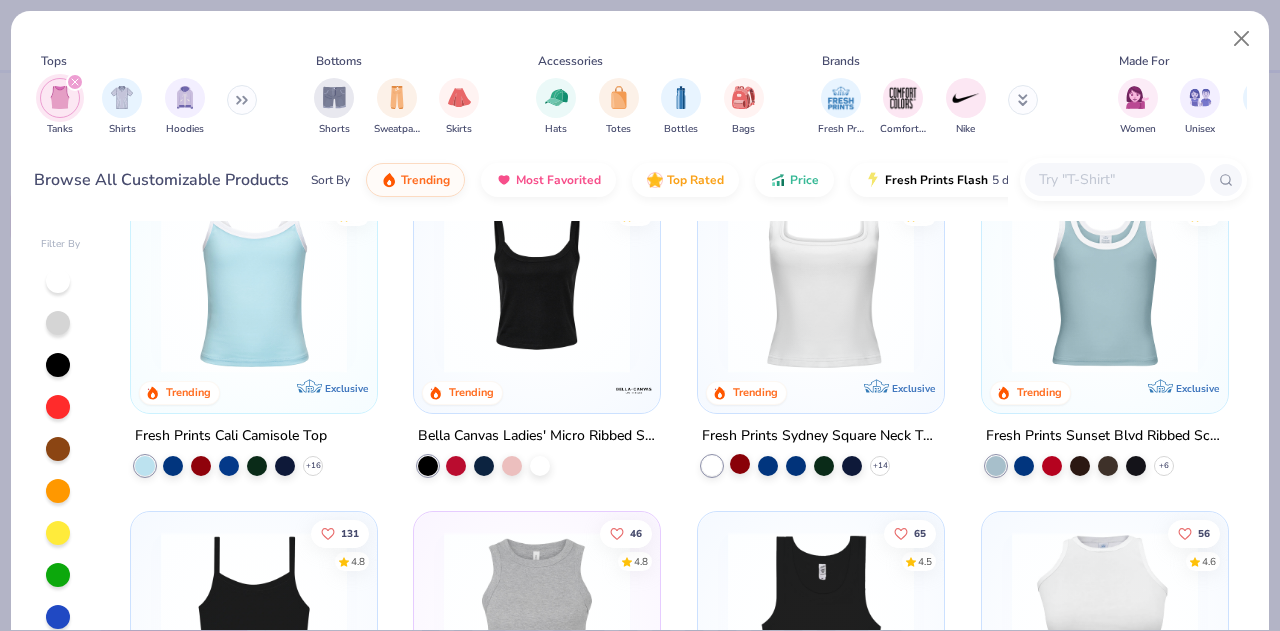 click at bounding box center (740, 464) 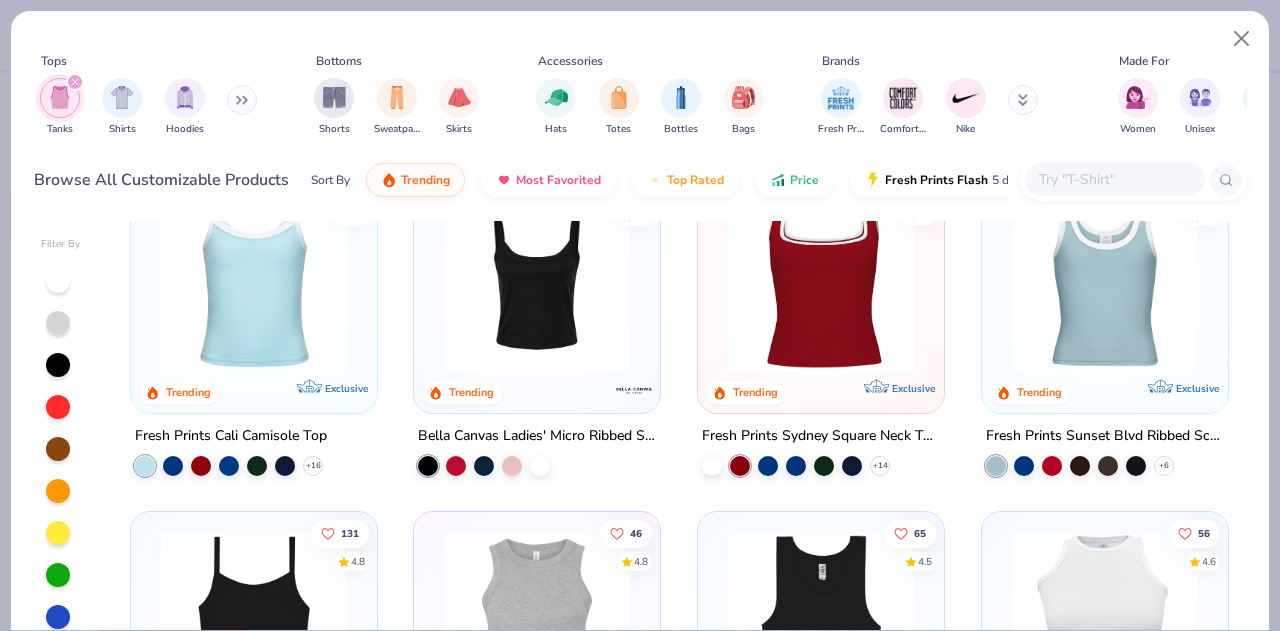 click at bounding box center (821, 280) 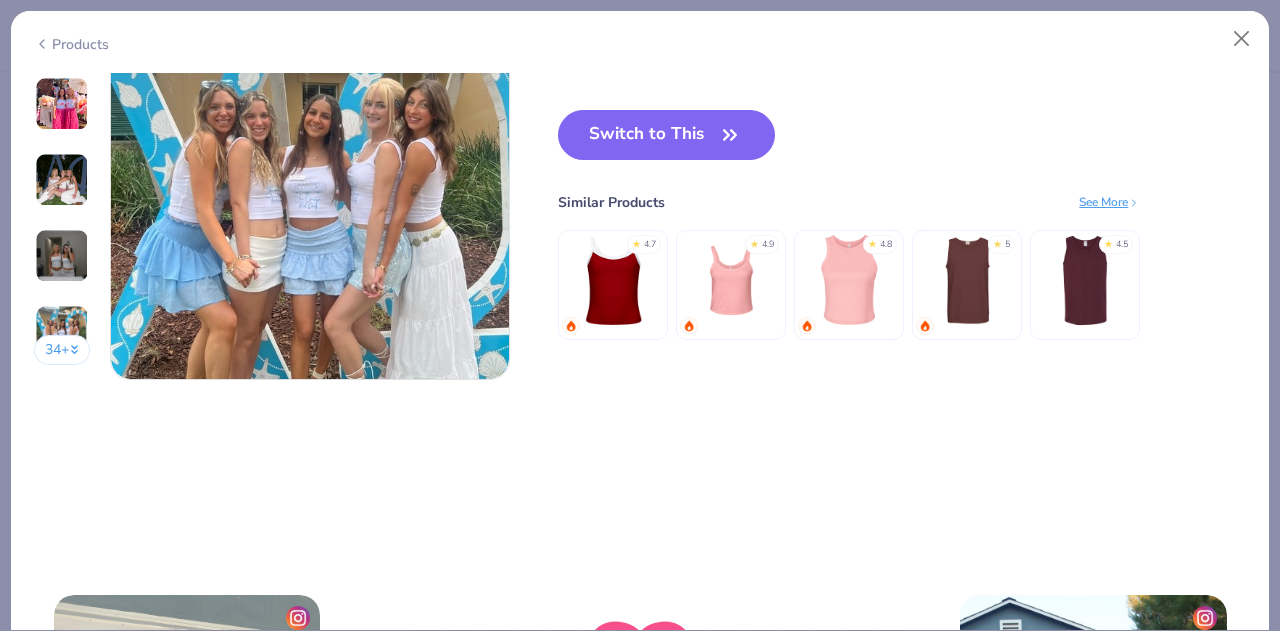 scroll, scrollTop: 2712, scrollLeft: 0, axis: vertical 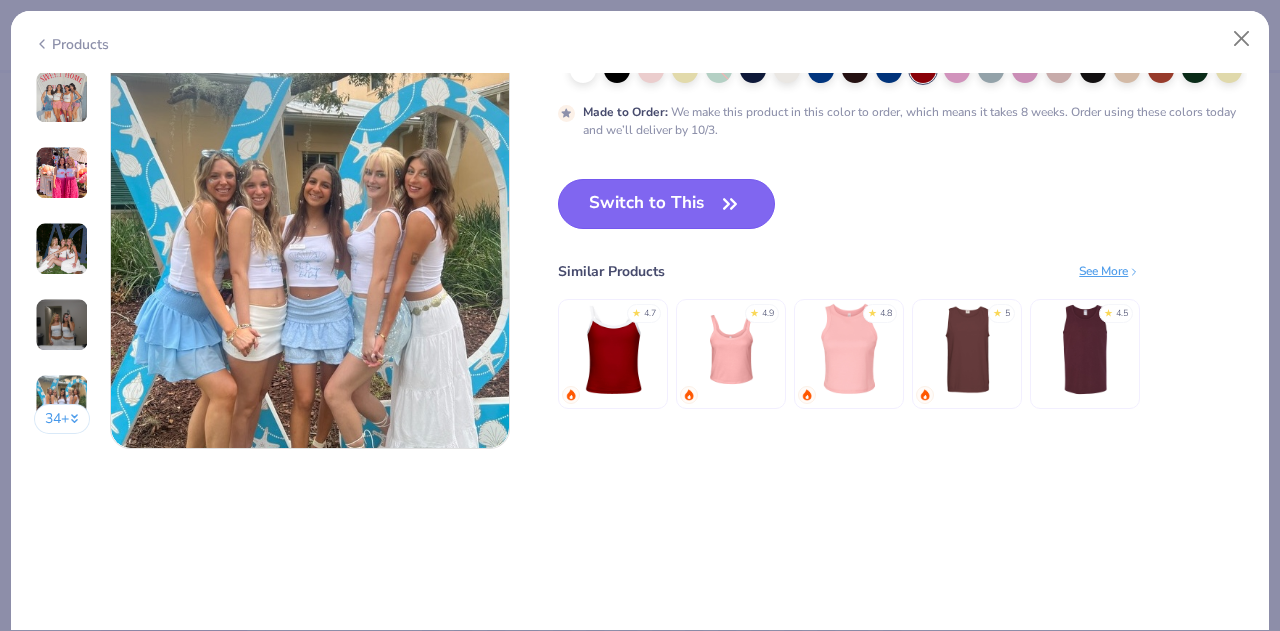 click on "Switch to This" at bounding box center (666, 204) 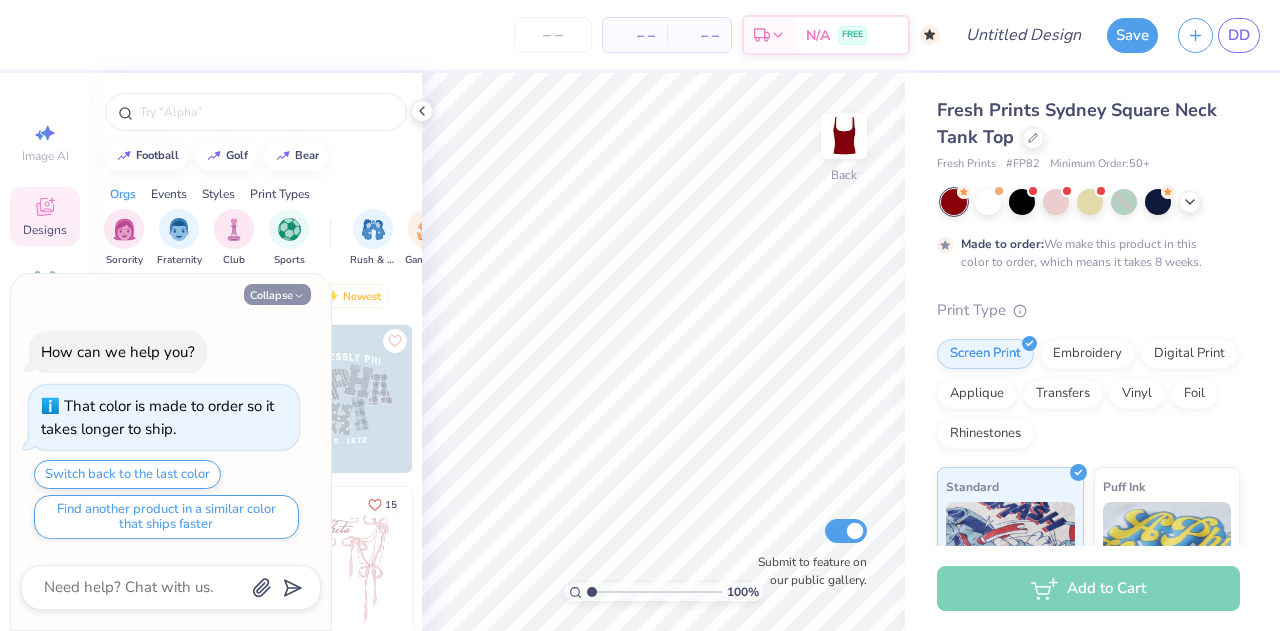 click on "Collapse" at bounding box center [277, 294] 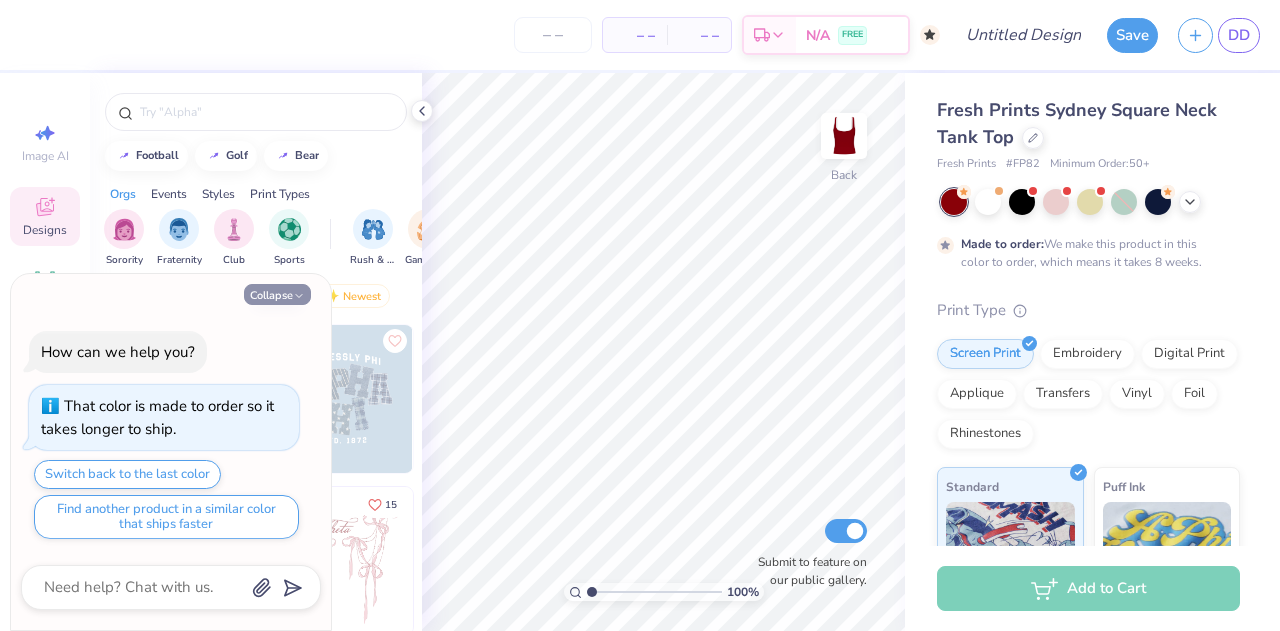 type on "x" 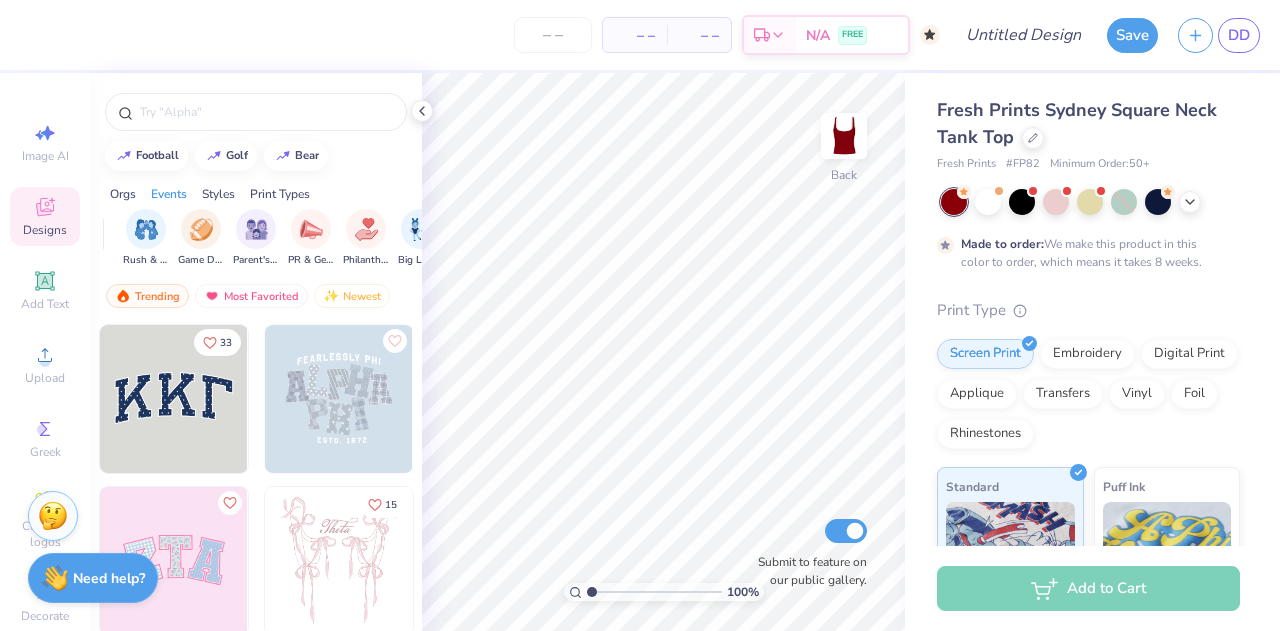 scroll, scrollTop: 0, scrollLeft: 224, axis: horizontal 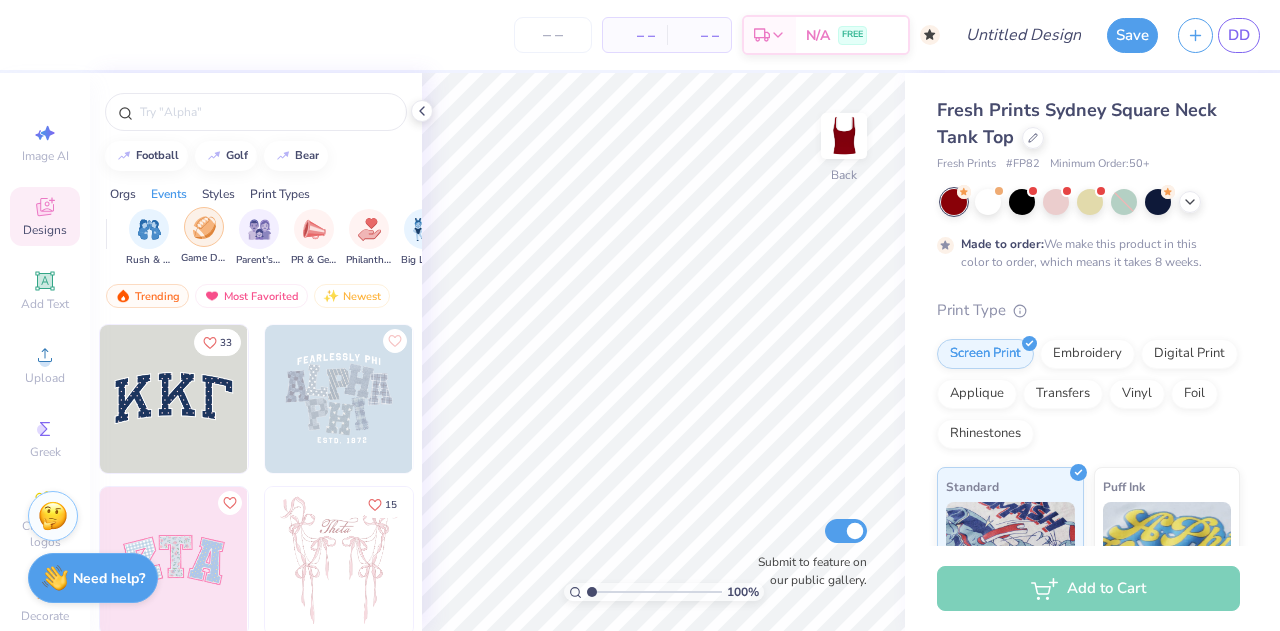 click at bounding box center (204, 227) 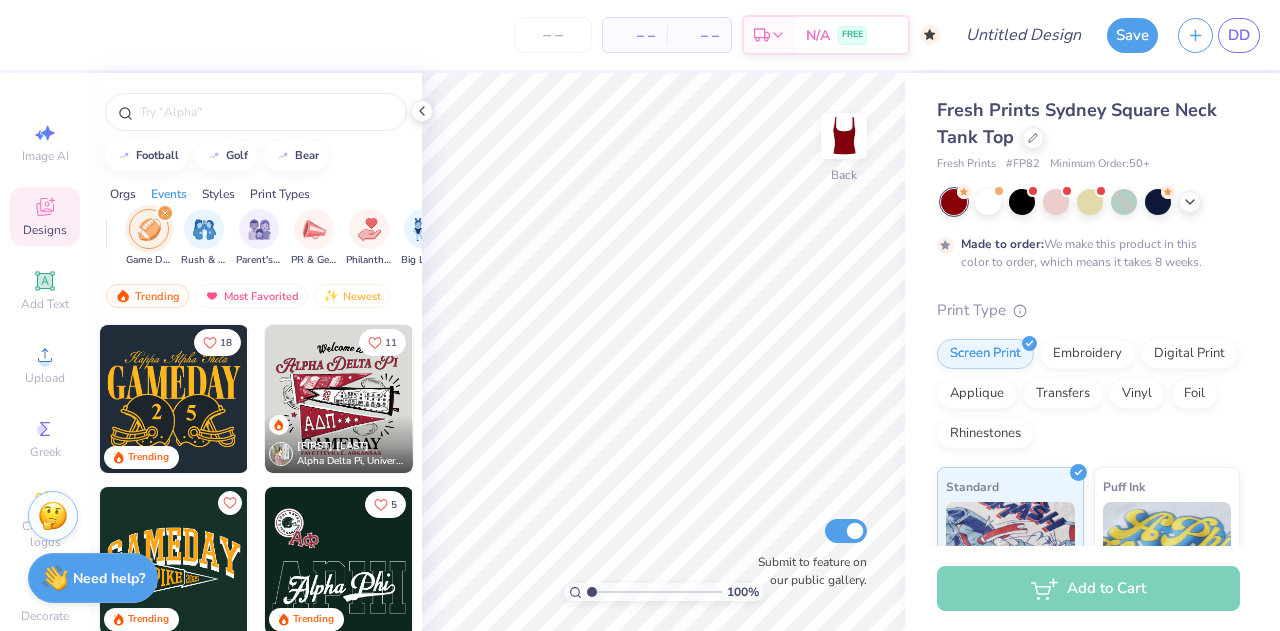 click 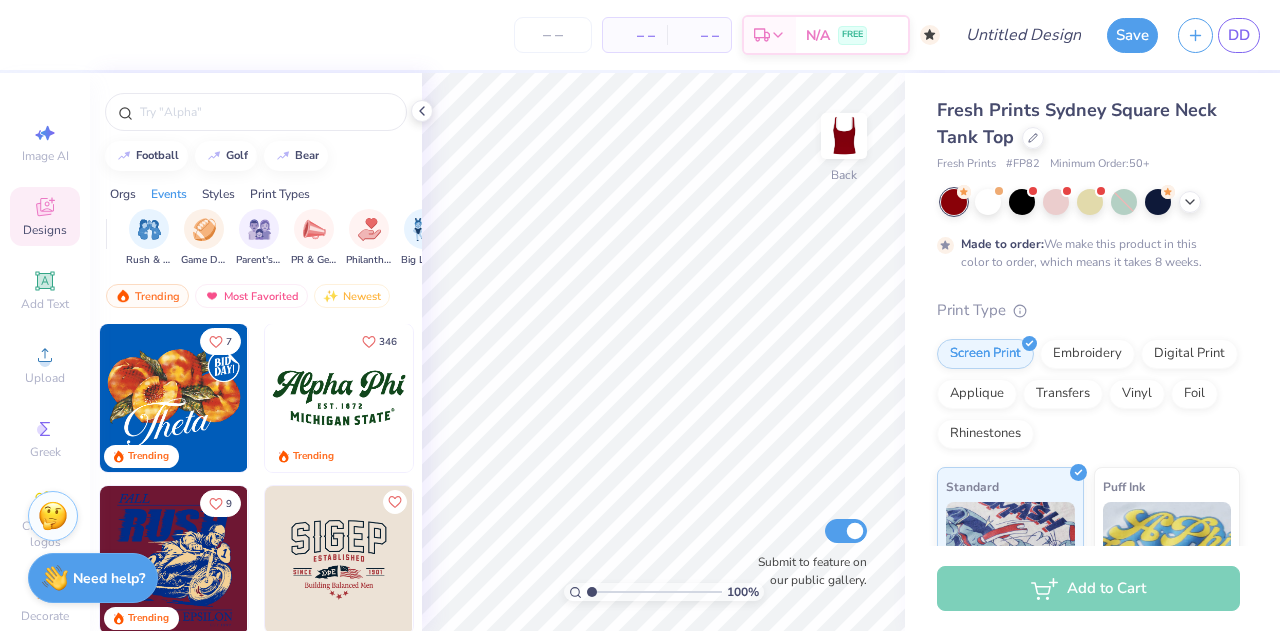 scroll, scrollTop: 1980, scrollLeft: 0, axis: vertical 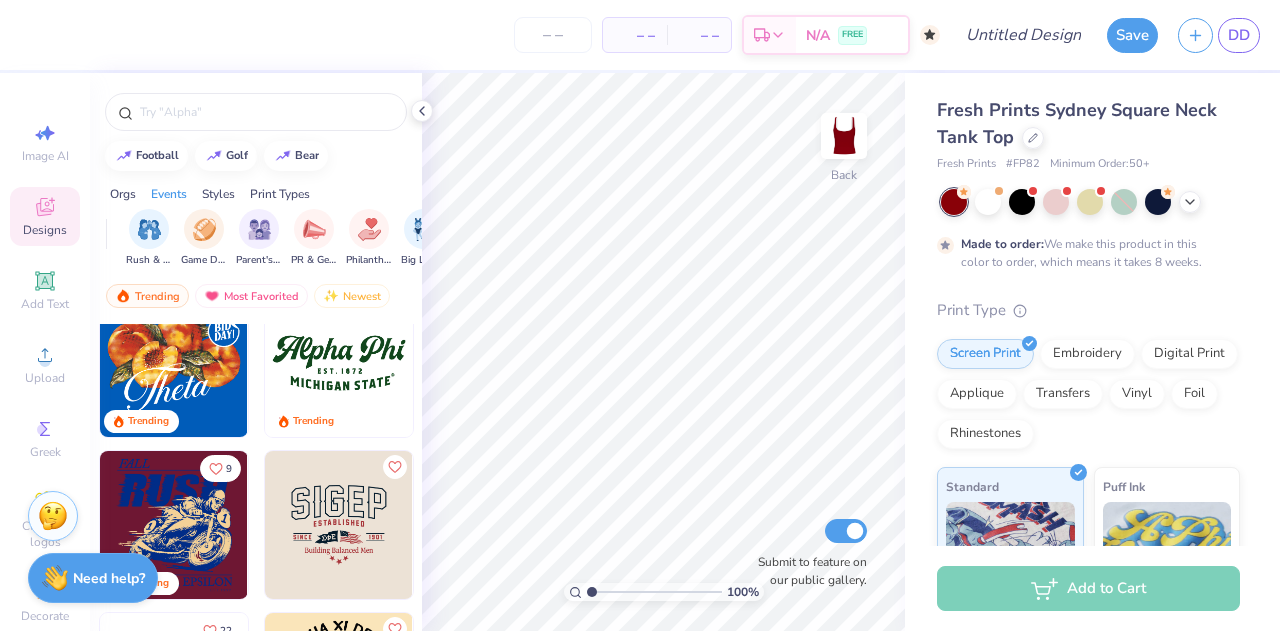click at bounding box center (339, 363) 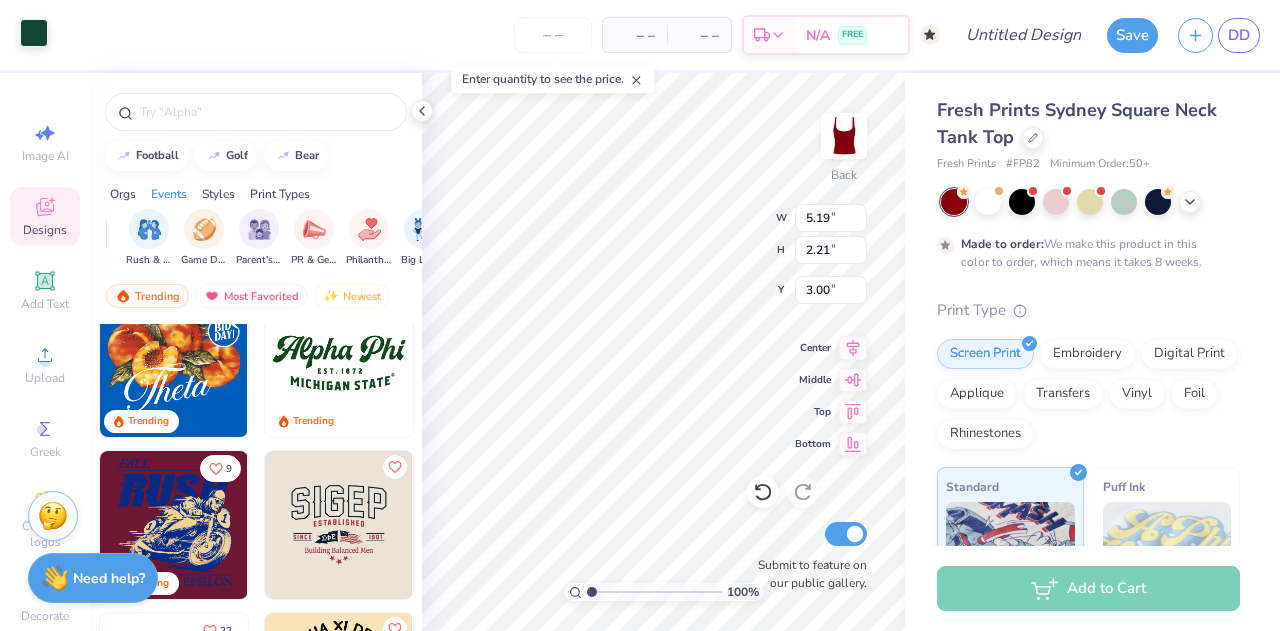 click at bounding box center [34, 33] 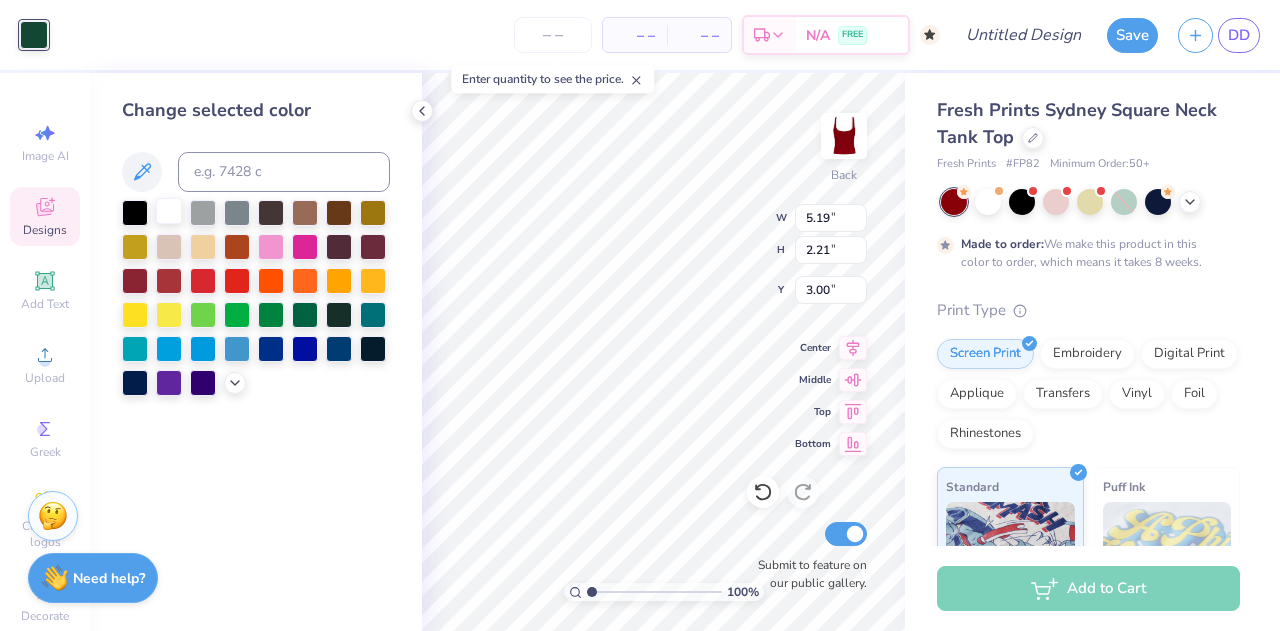 click at bounding box center (169, 211) 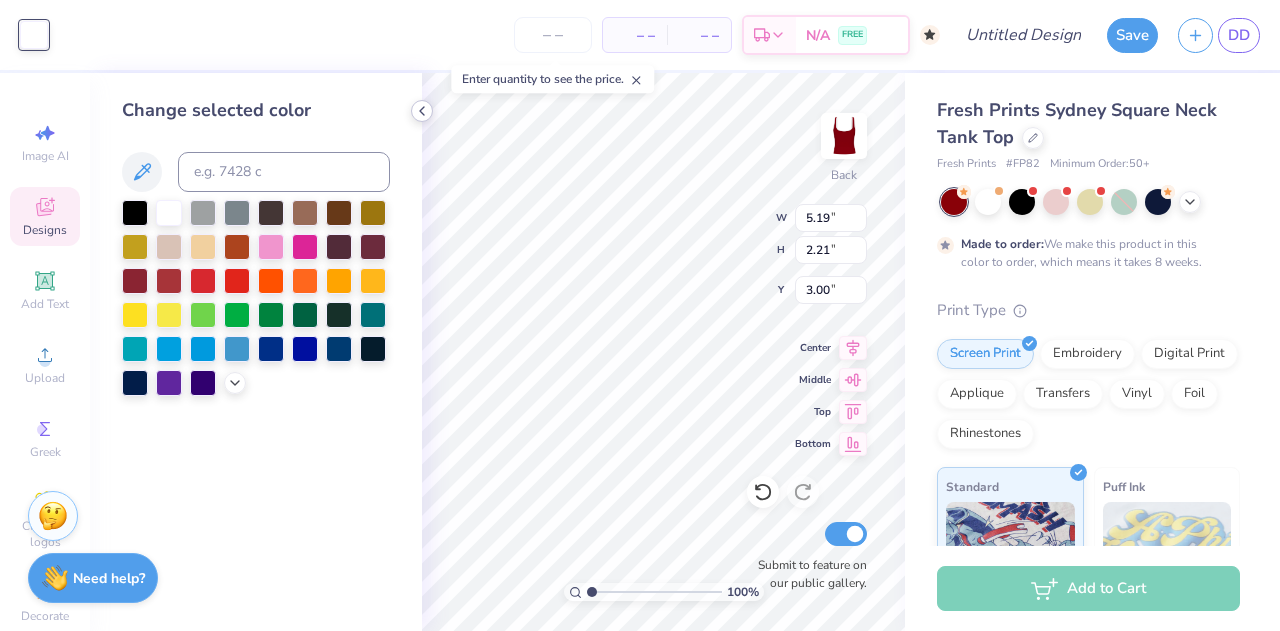 click 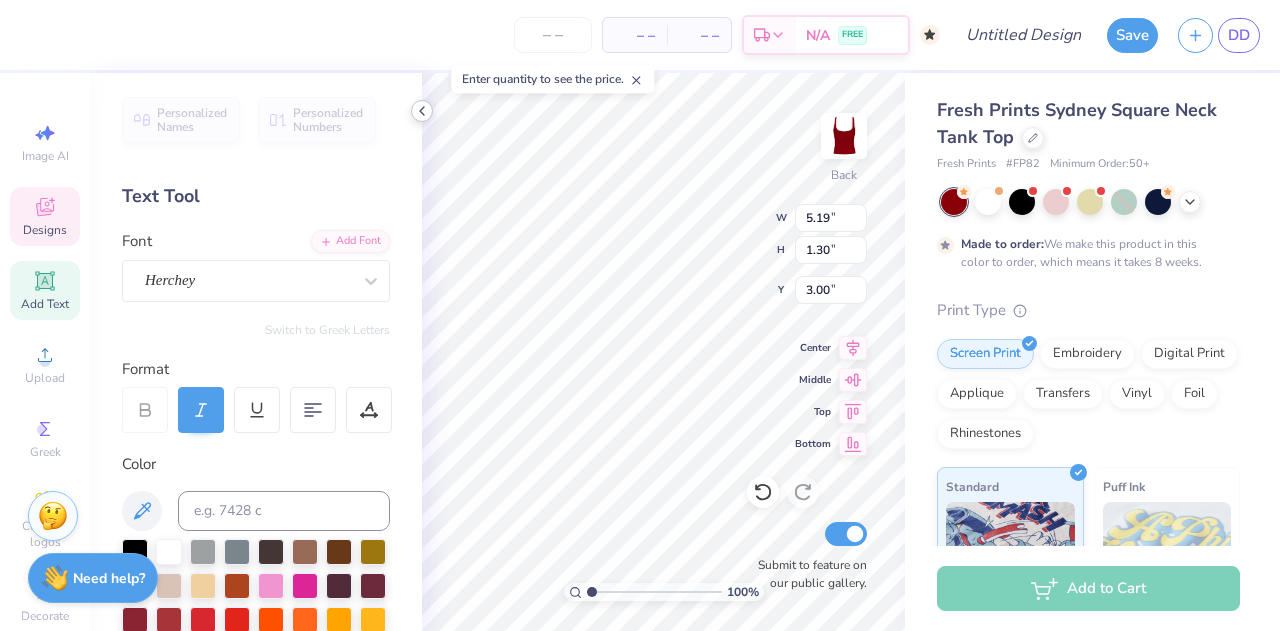 type on "A" 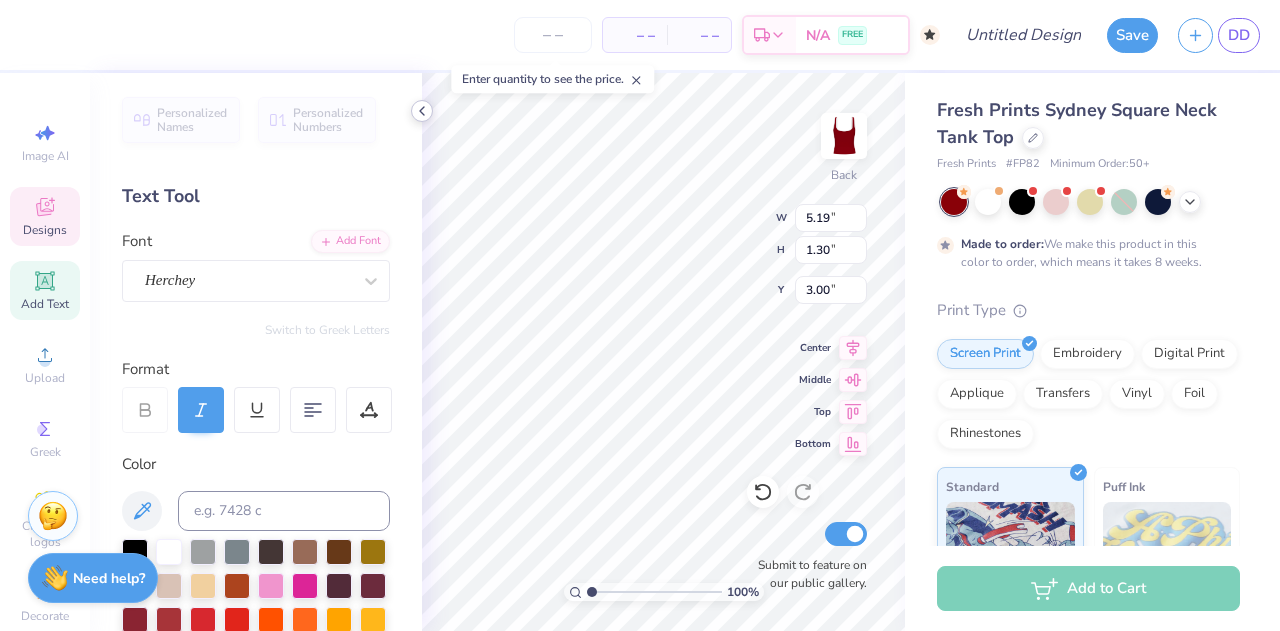 scroll, scrollTop: 16, scrollLeft: 4, axis: both 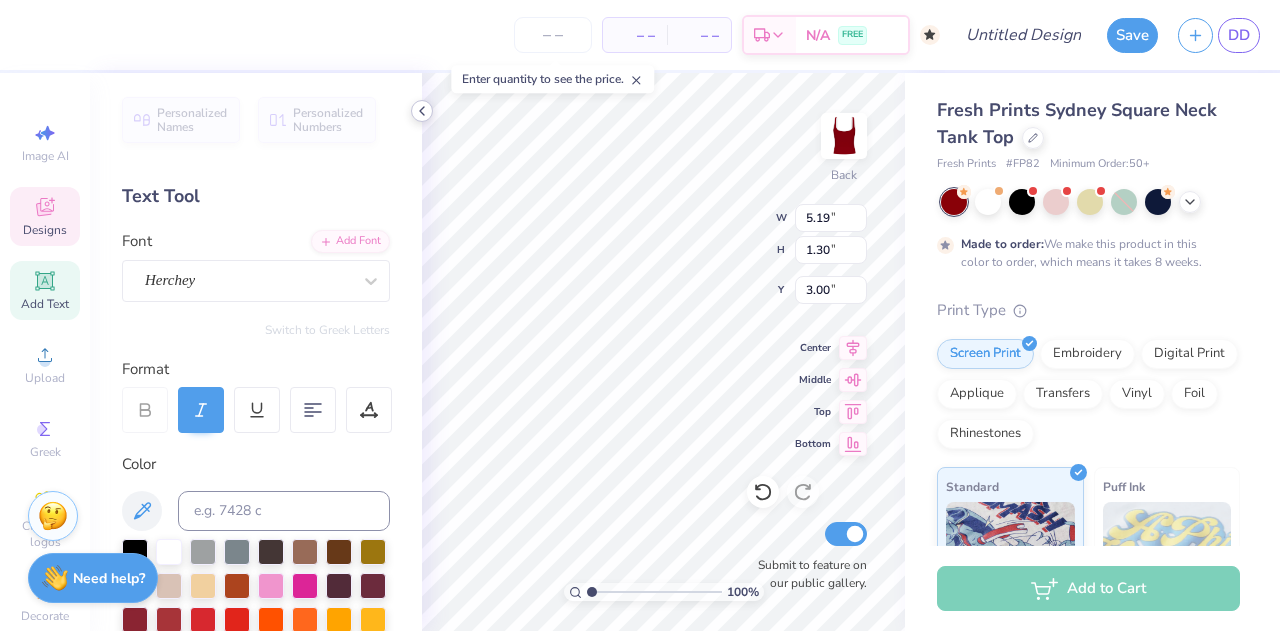 type on "Tri Signa" 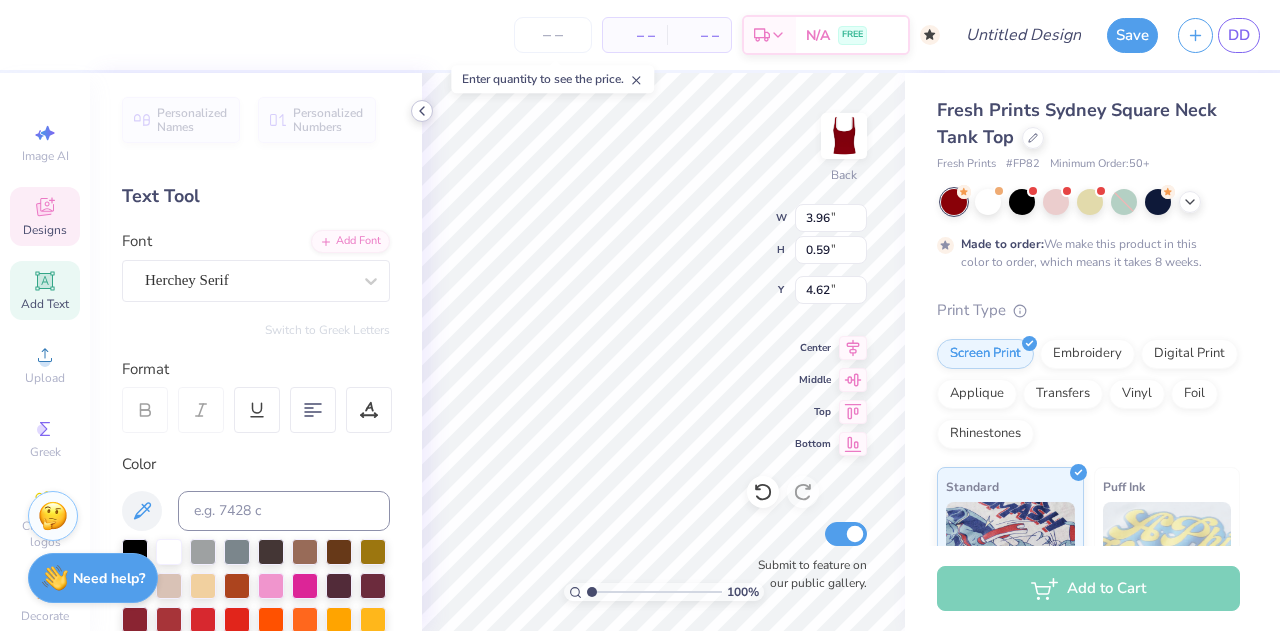 type on "3.96" 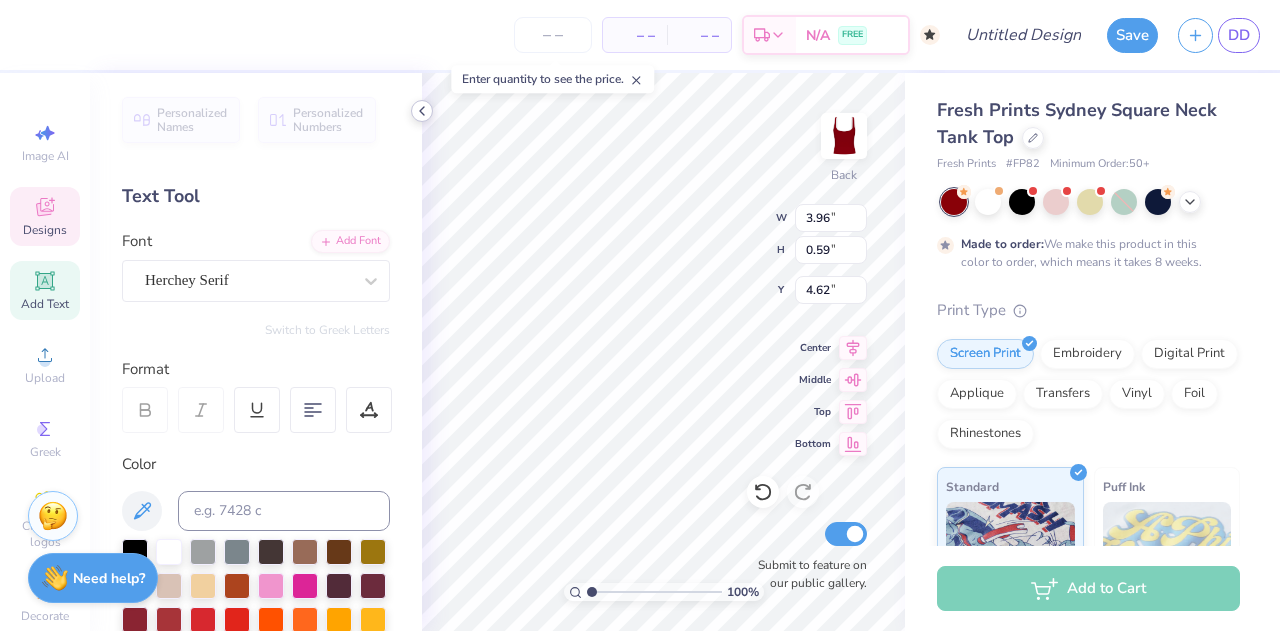 type on "0.59" 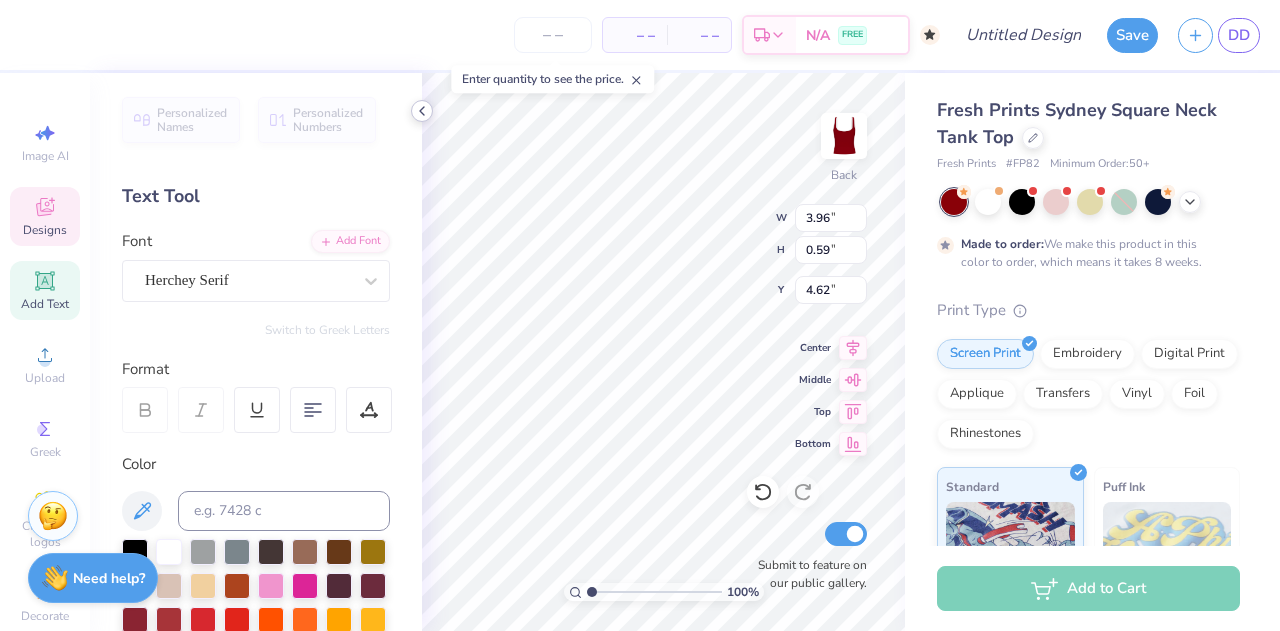 type on "M" 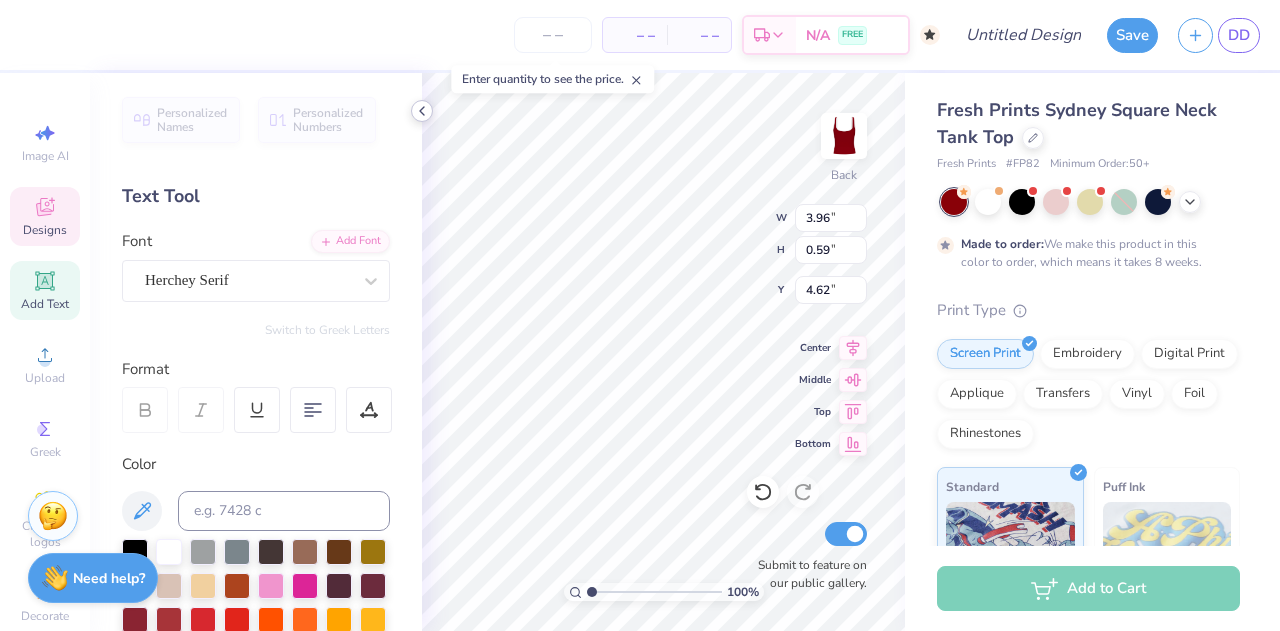 type on "[CITY] [STATE]" 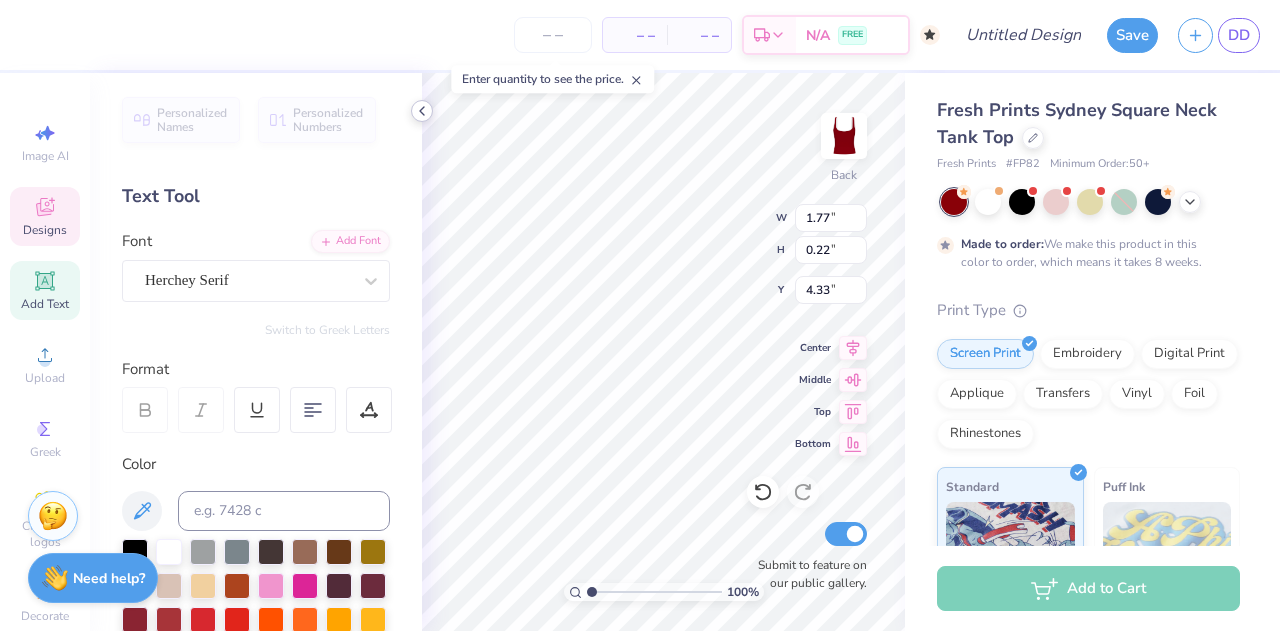 scroll, scrollTop: 16, scrollLeft: 6, axis: both 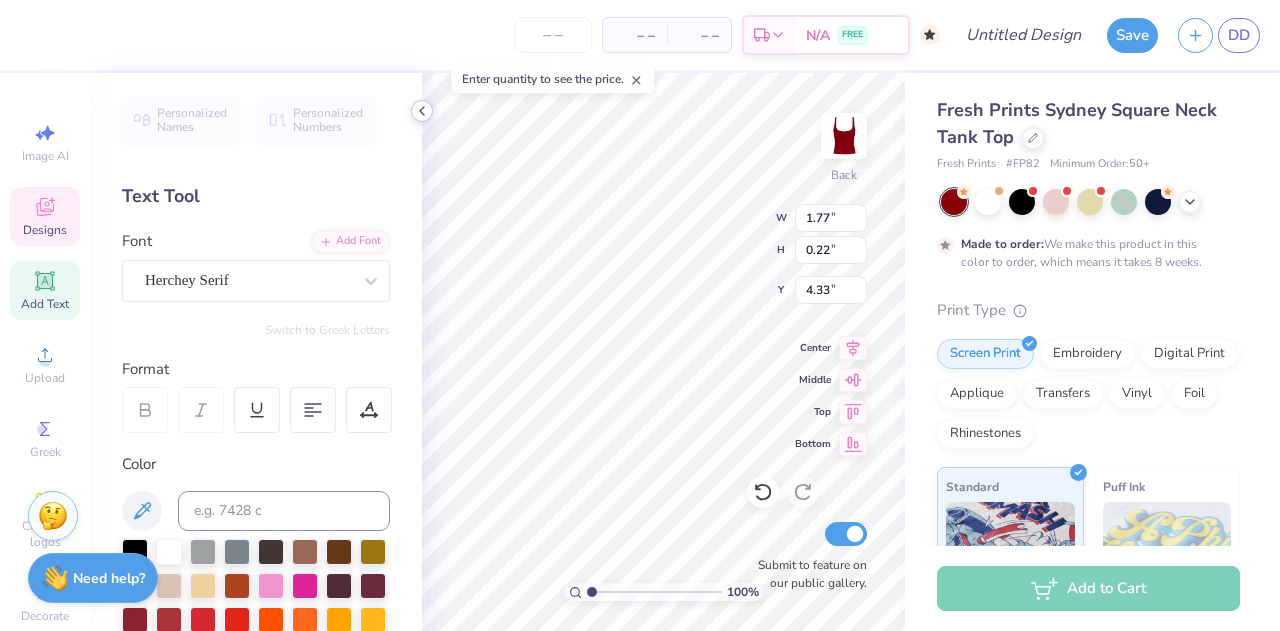type on "E S T .  1 989" 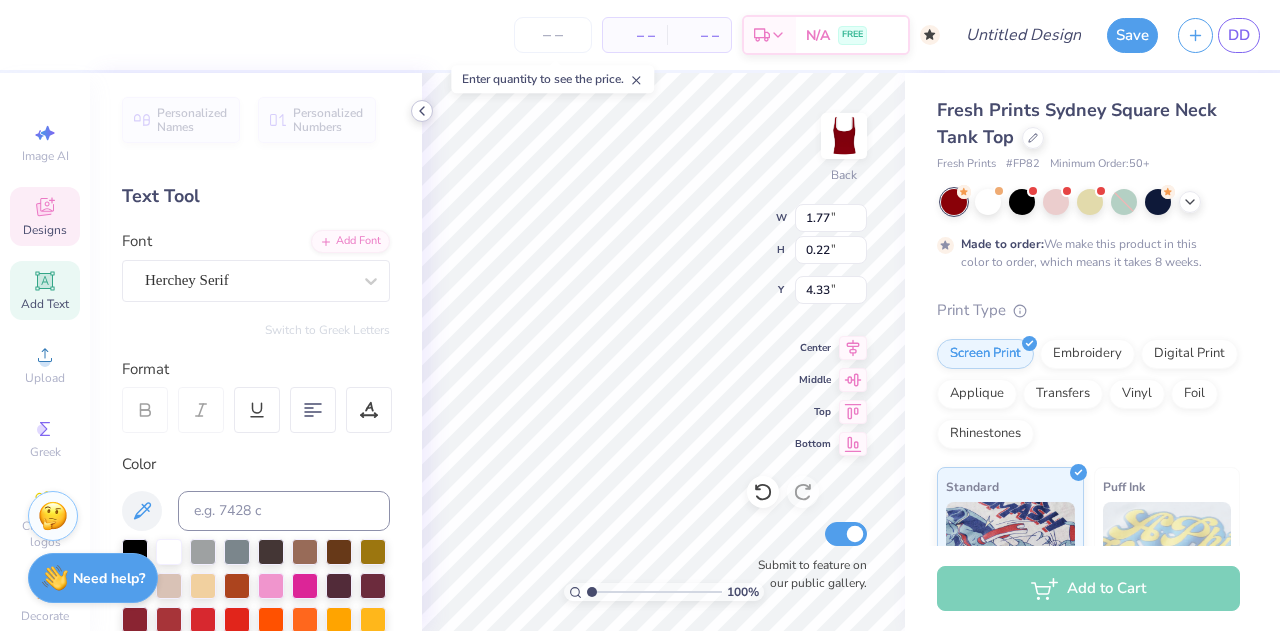 scroll, scrollTop: 16, scrollLeft: 6, axis: both 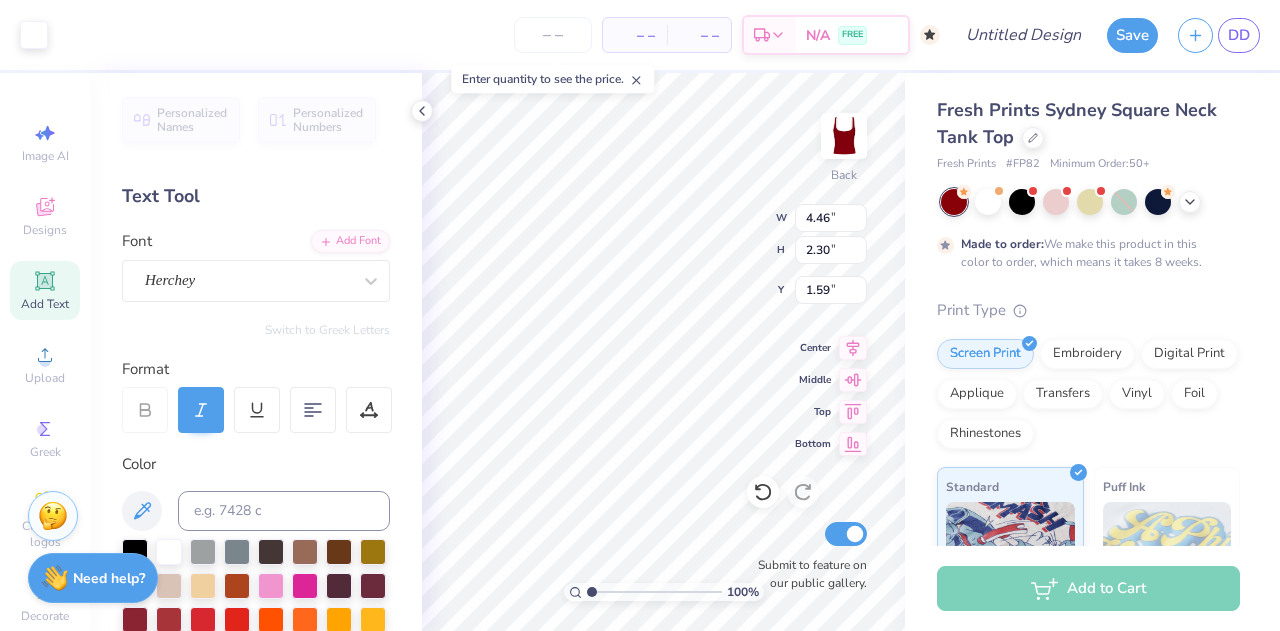 type on "1.57" 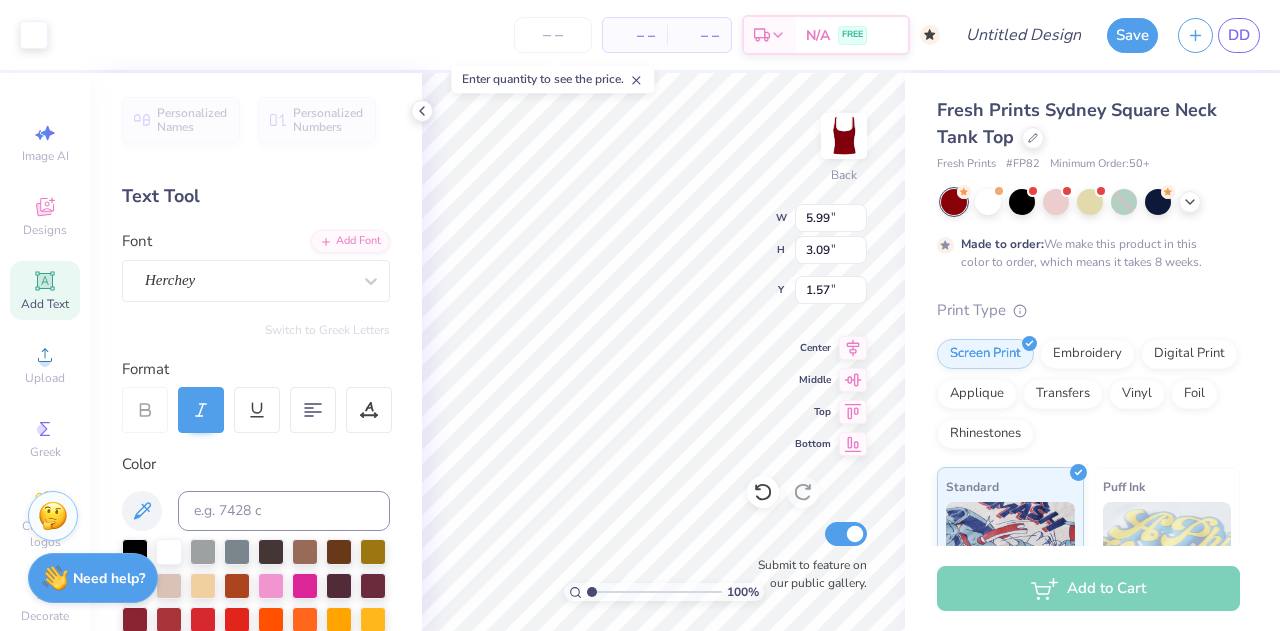 type on "5.99" 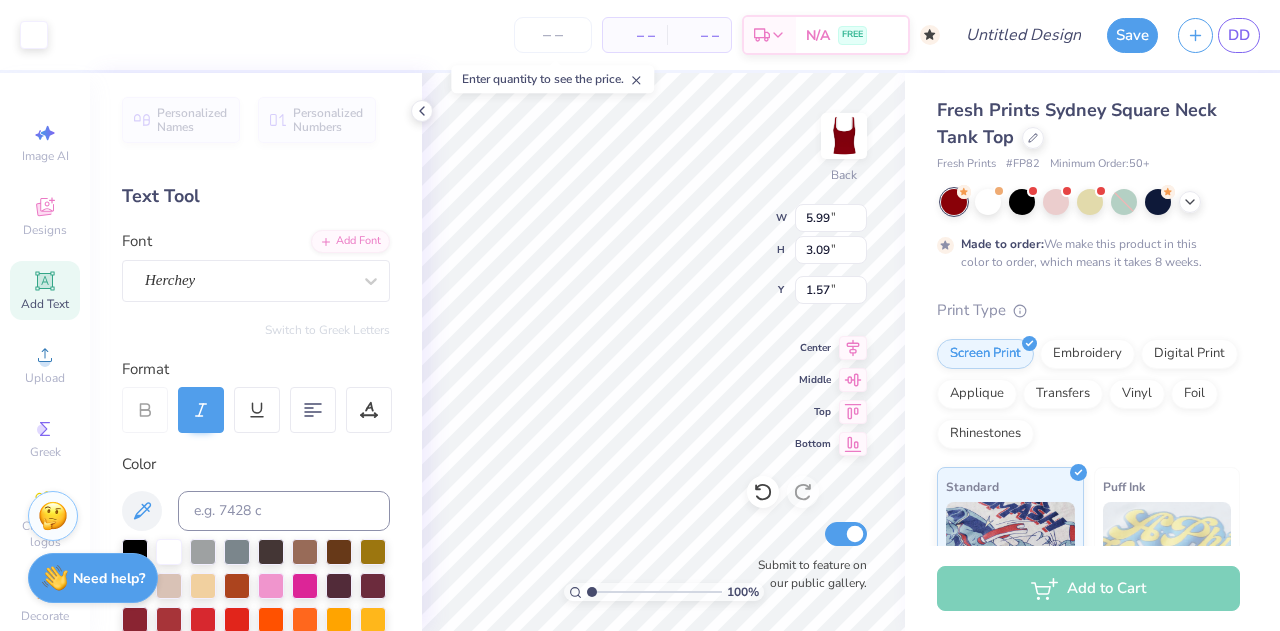 type on "3.09" 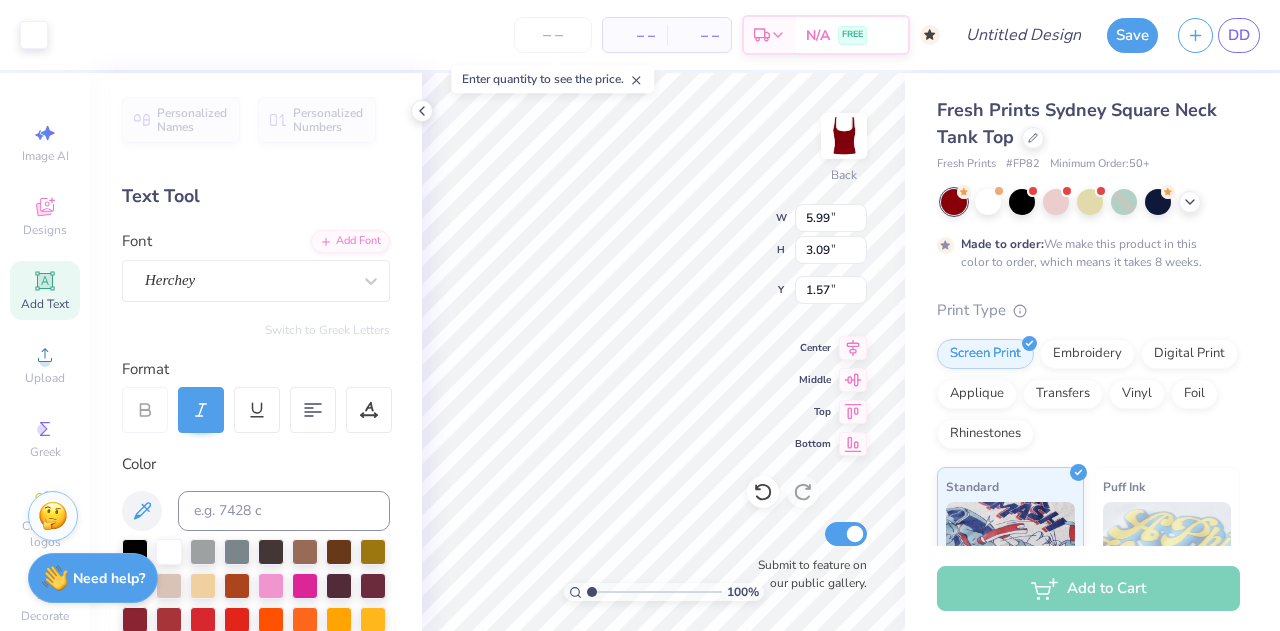 type on "1.45" 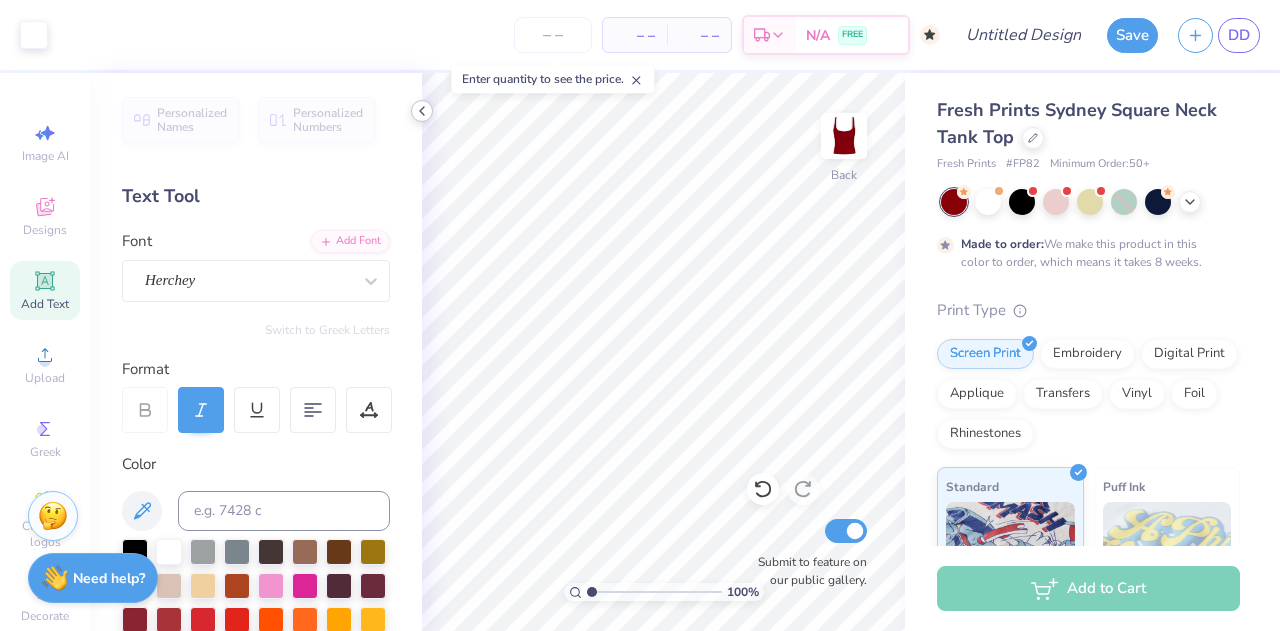click 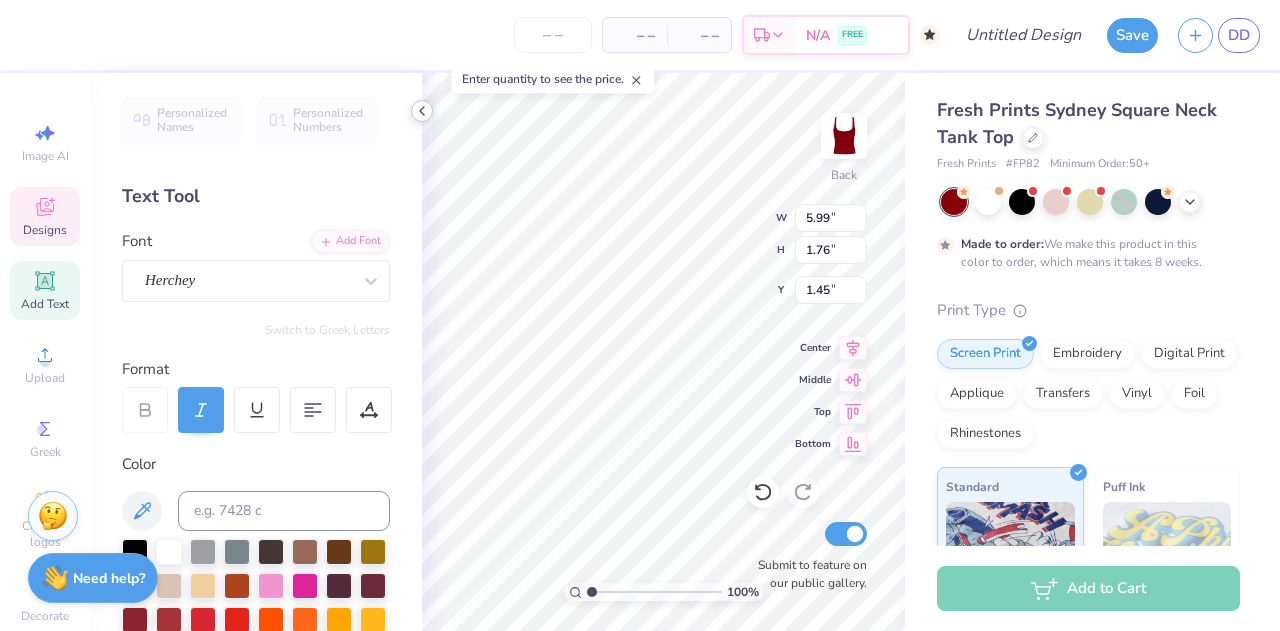 scroll, scrollTop: 16, scrollLeft: 2, axis: both 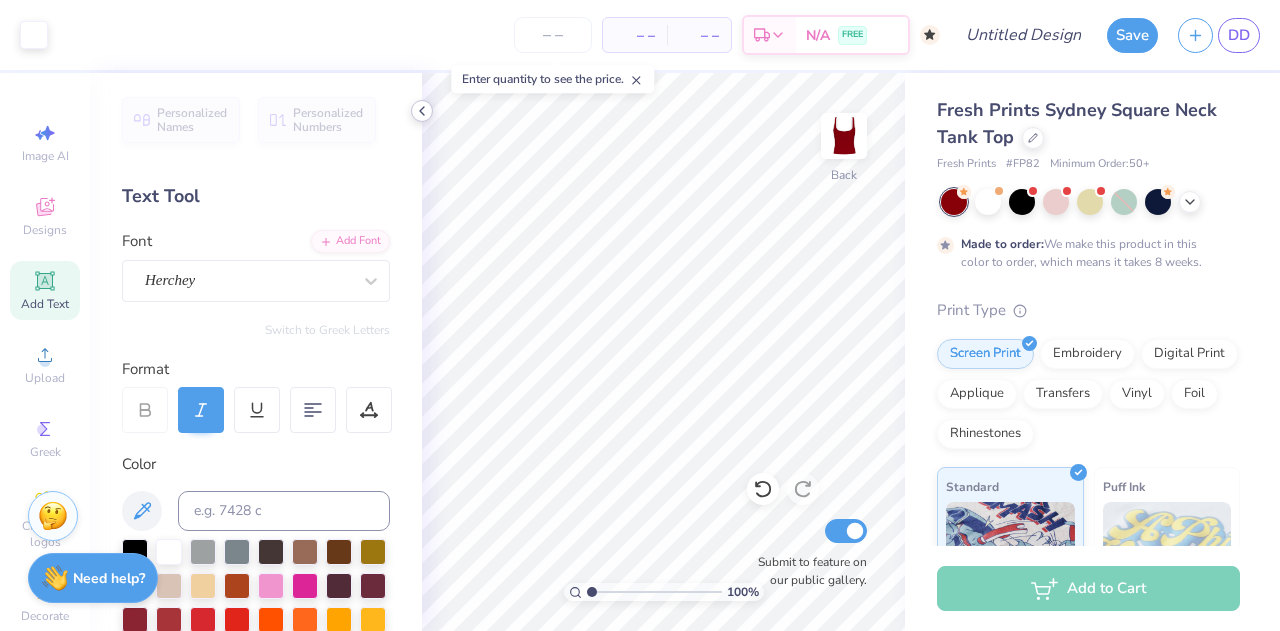click 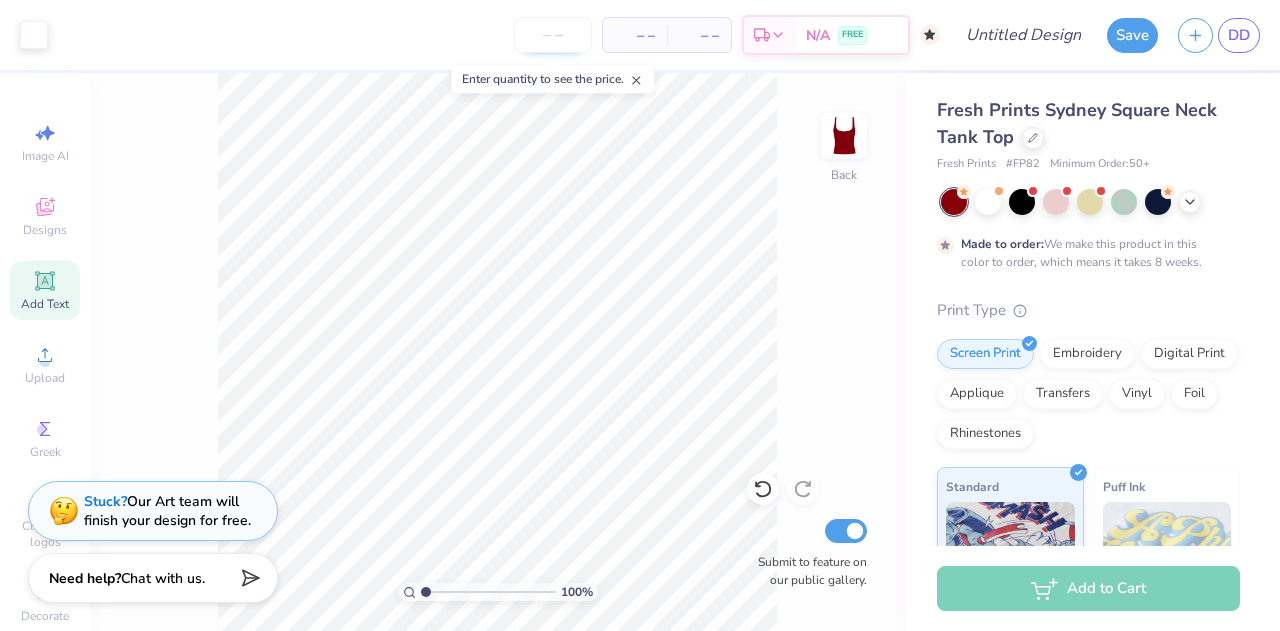 click at bounding box center (553, 35) 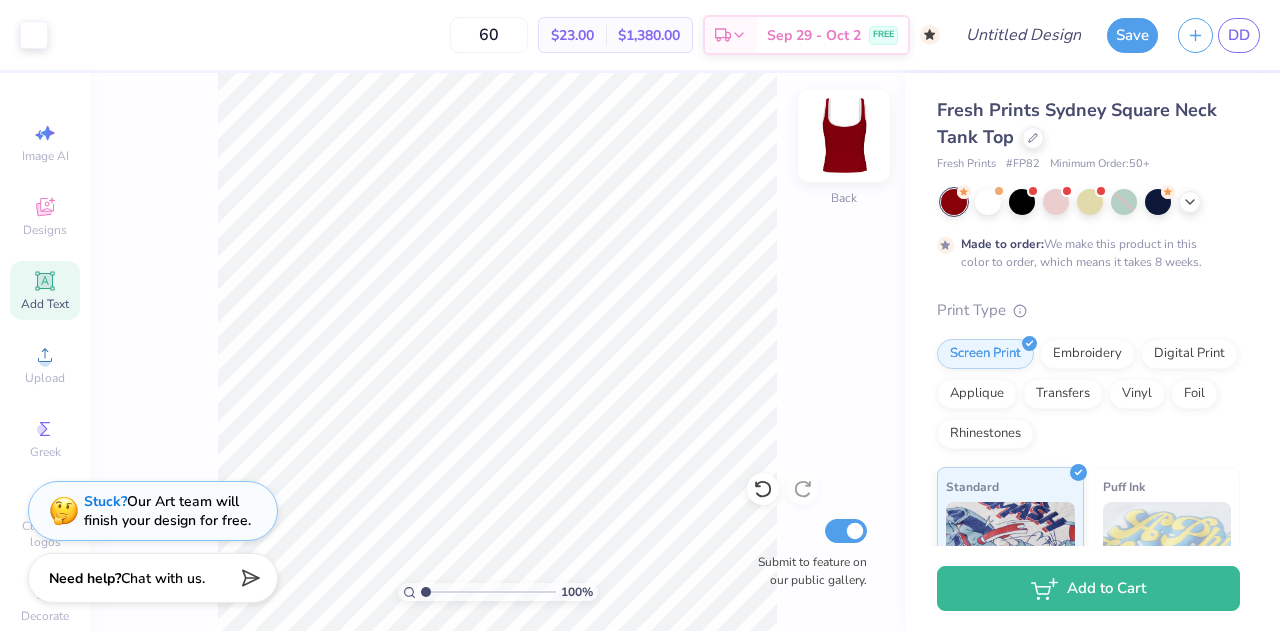 type on "60" 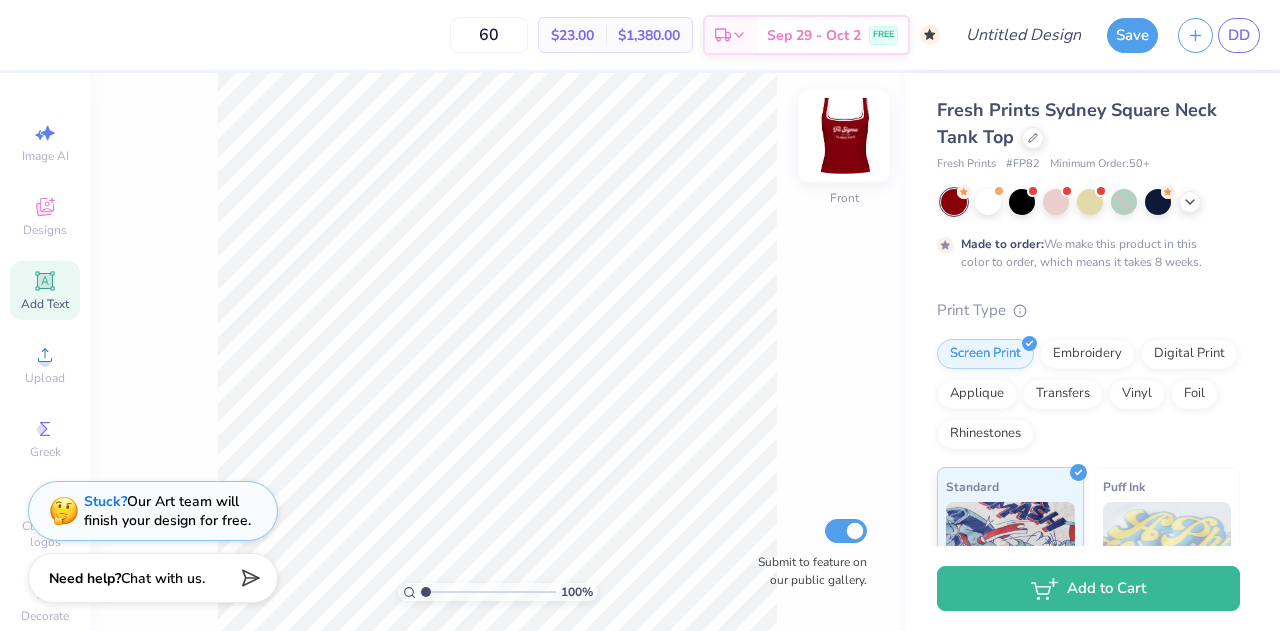 click at bounding box center (844, 136) 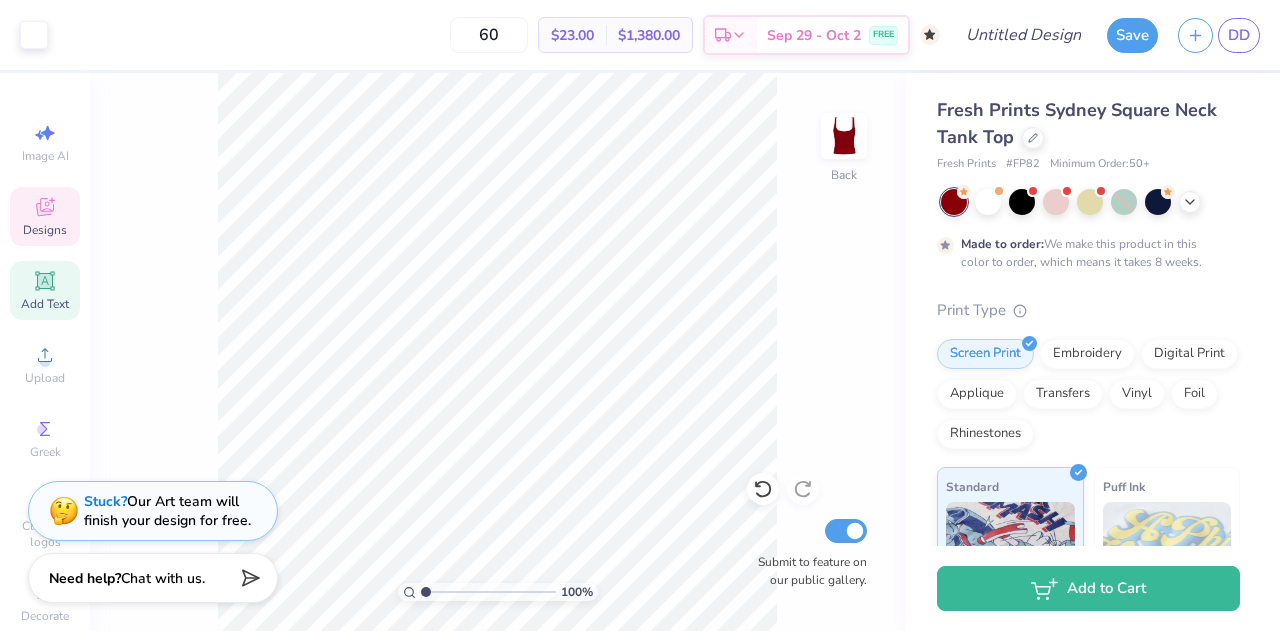 click on "Designs" at bounding box center (45, 216) 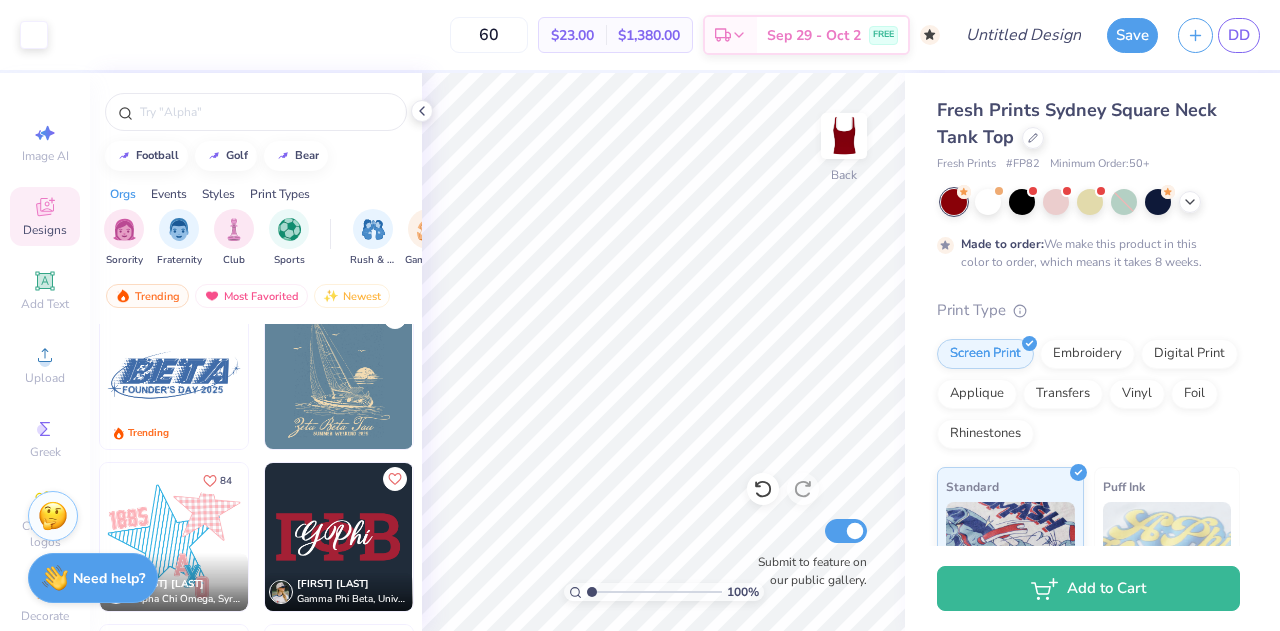 scroll, scrollTop: 1321, scrollLeft: 0, axis: vertical 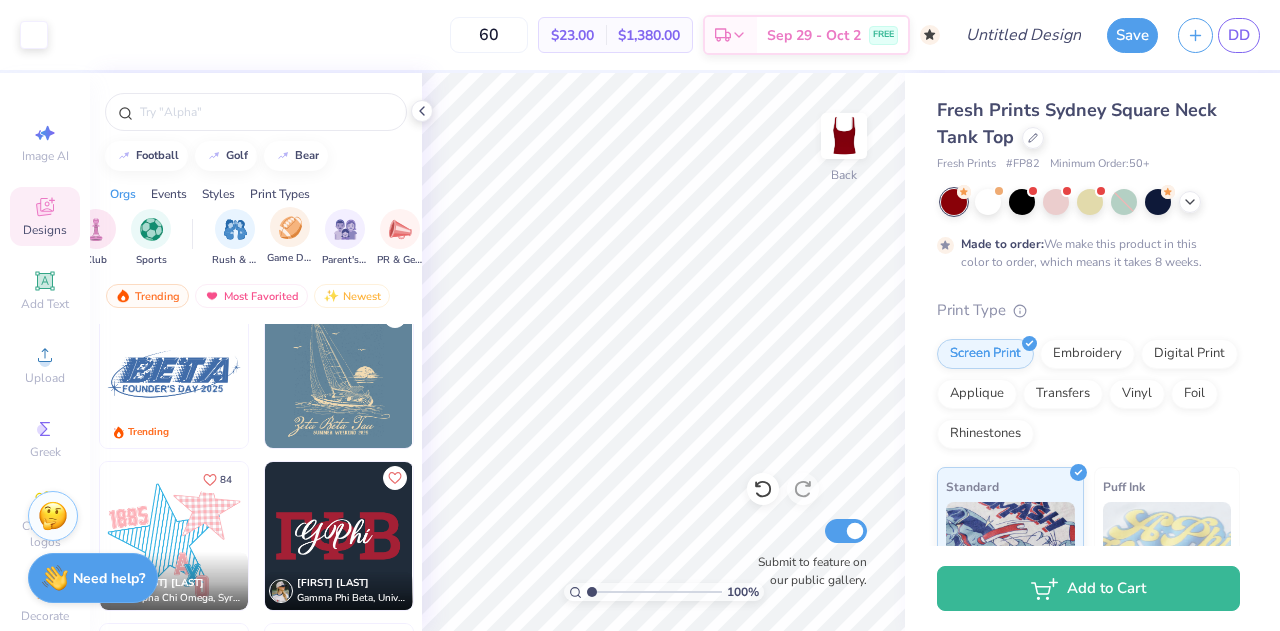 click on "Game Day" at bounding box center (290, 236) 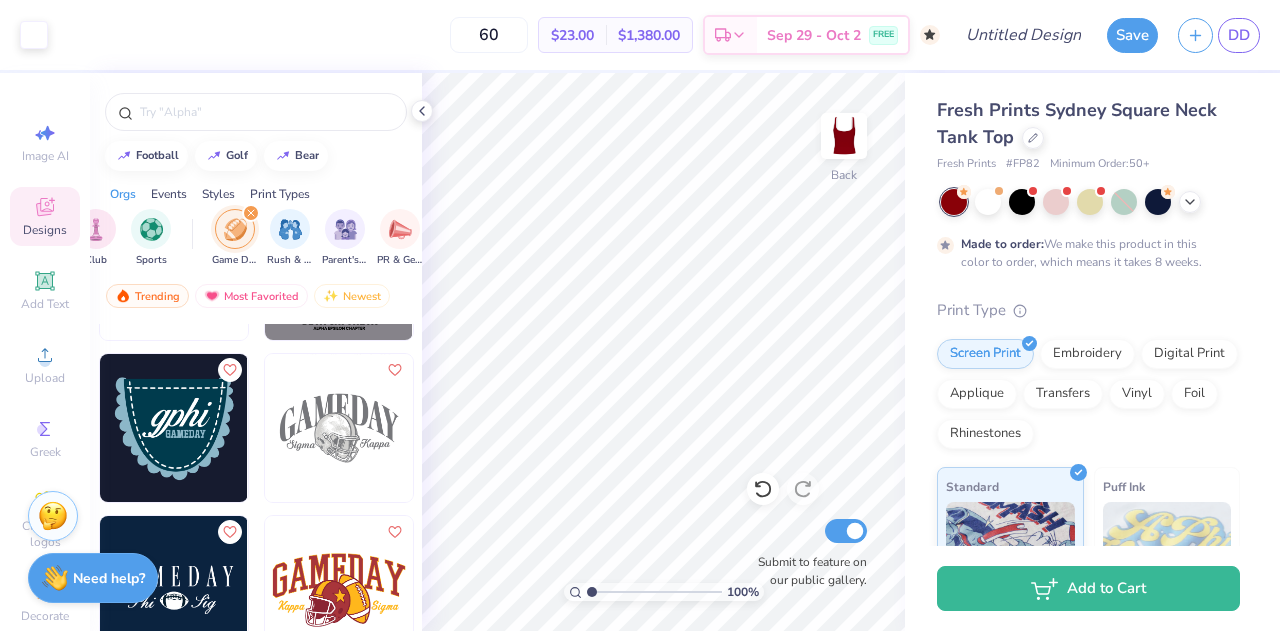 scroll, scrollTop: 942, scrollLeft: 0, axis: vertical 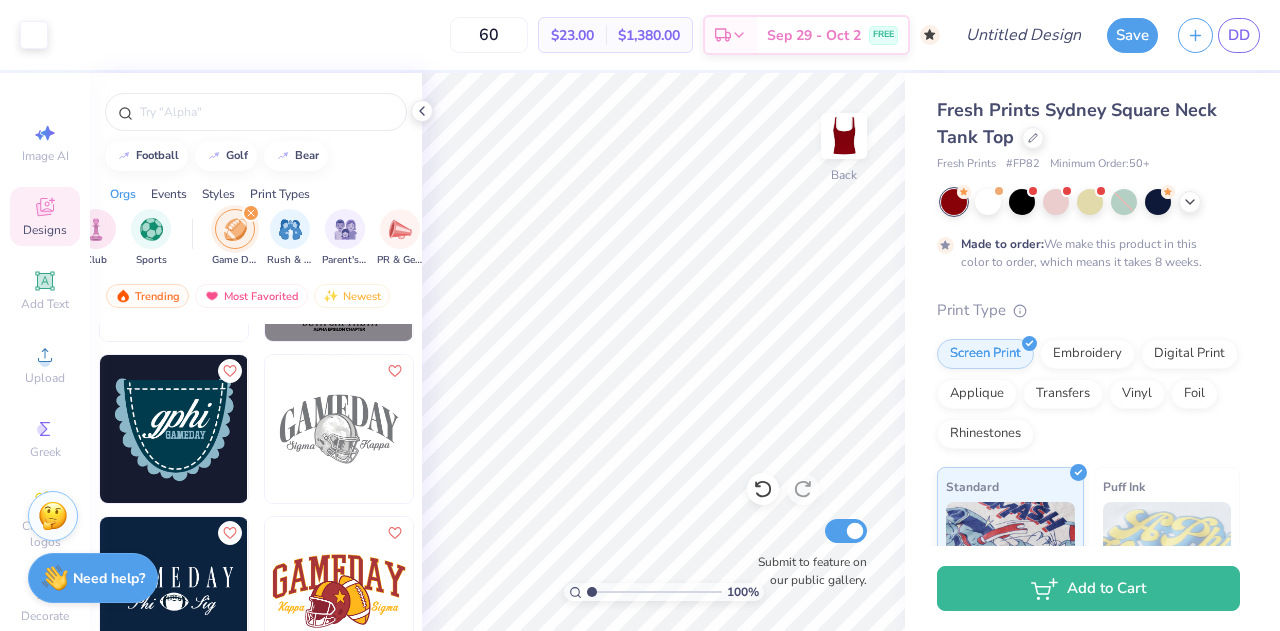 click at bounding box center (251, 213) 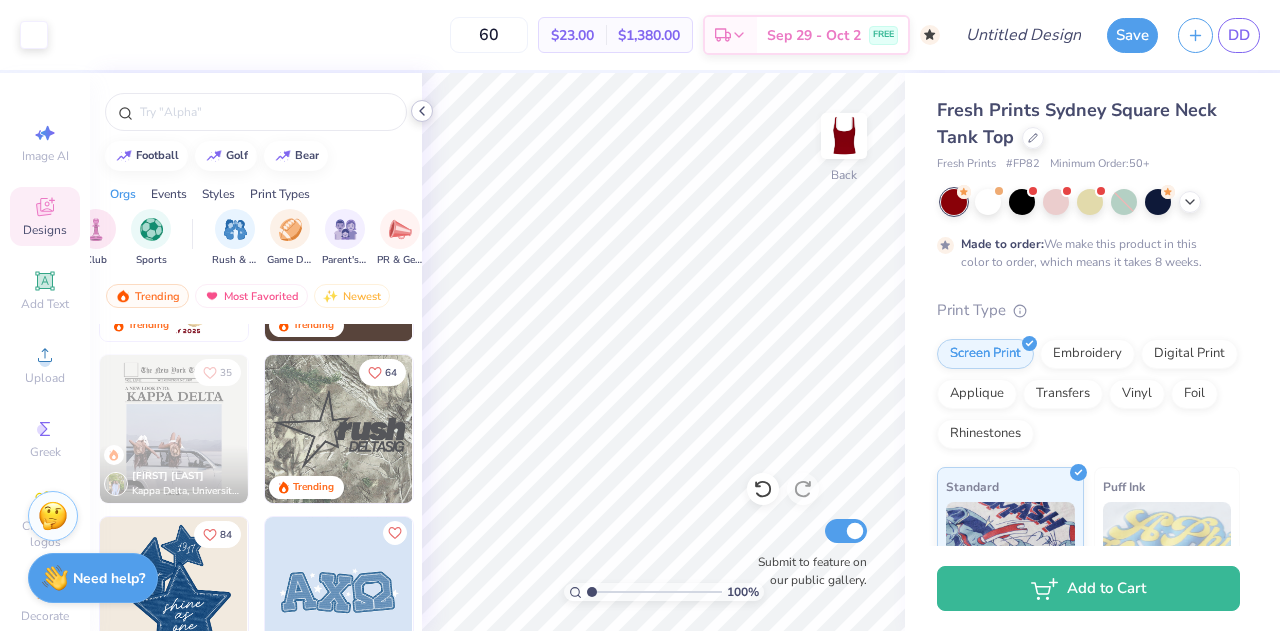click 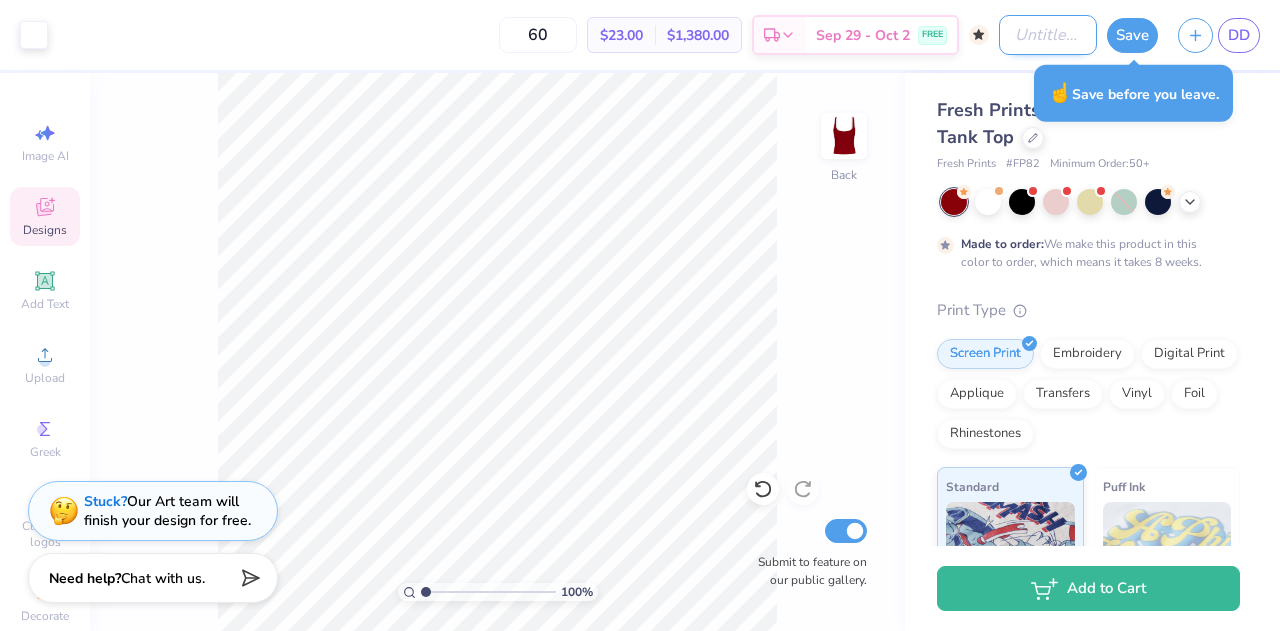 click on "Design Title" at bounding box center (1048, 35) 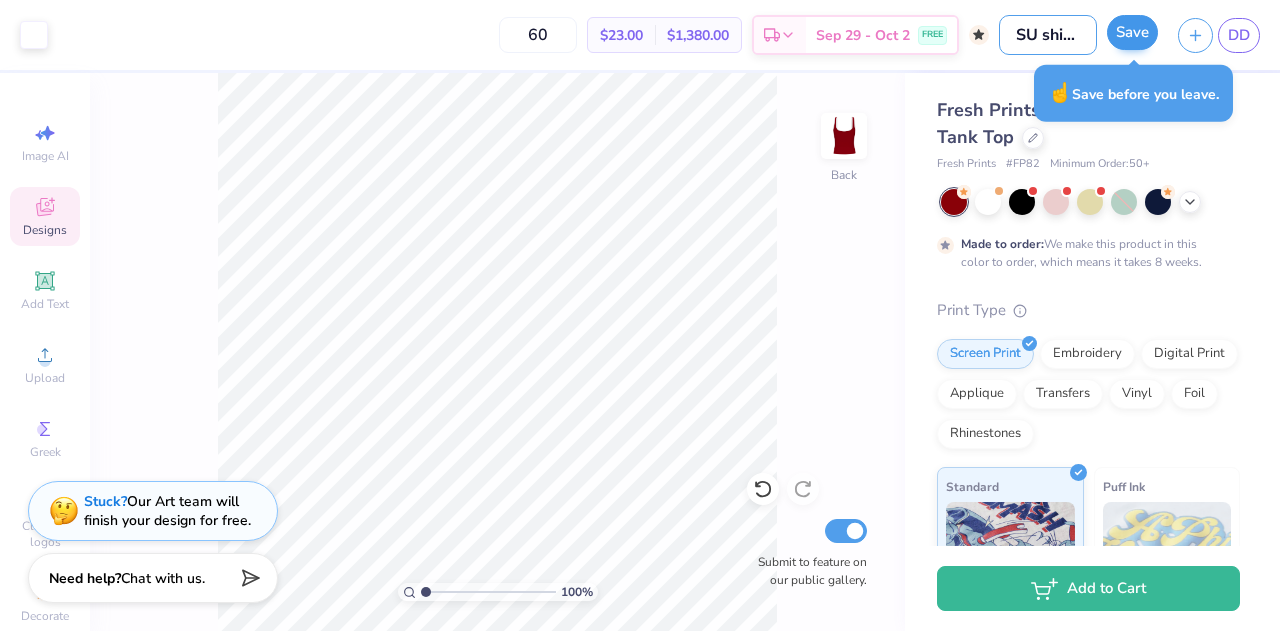 scroll, scrollTop: 0, scrollLeft: 0, axis: both 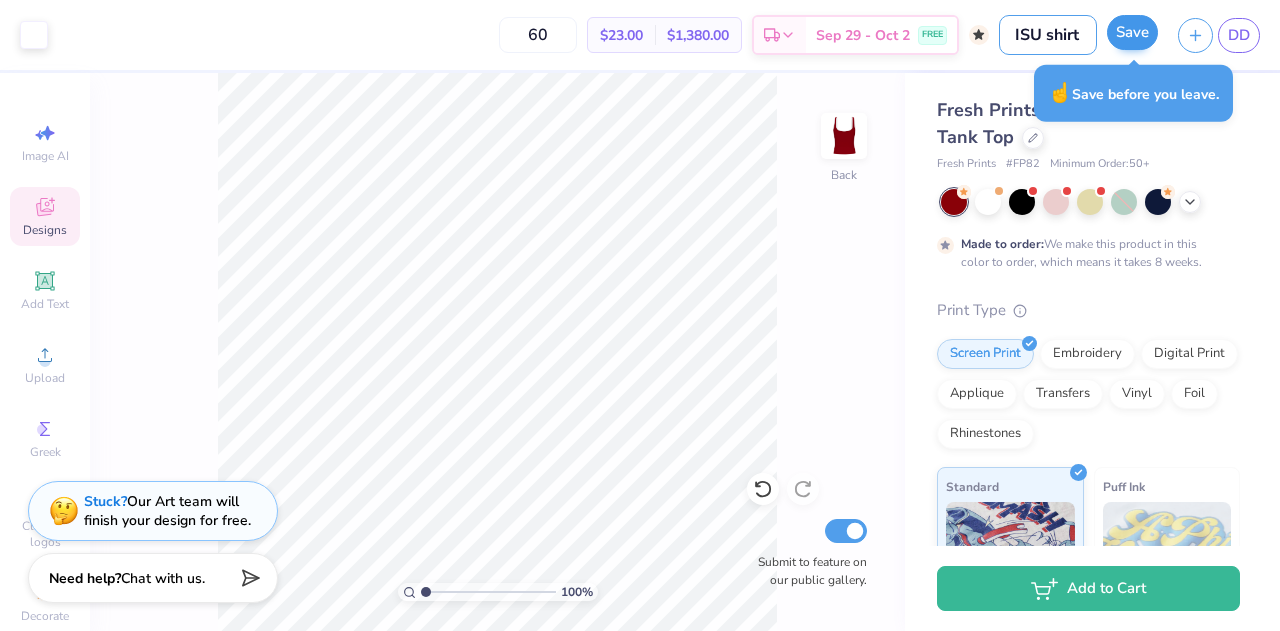 type on "ISU shirt" 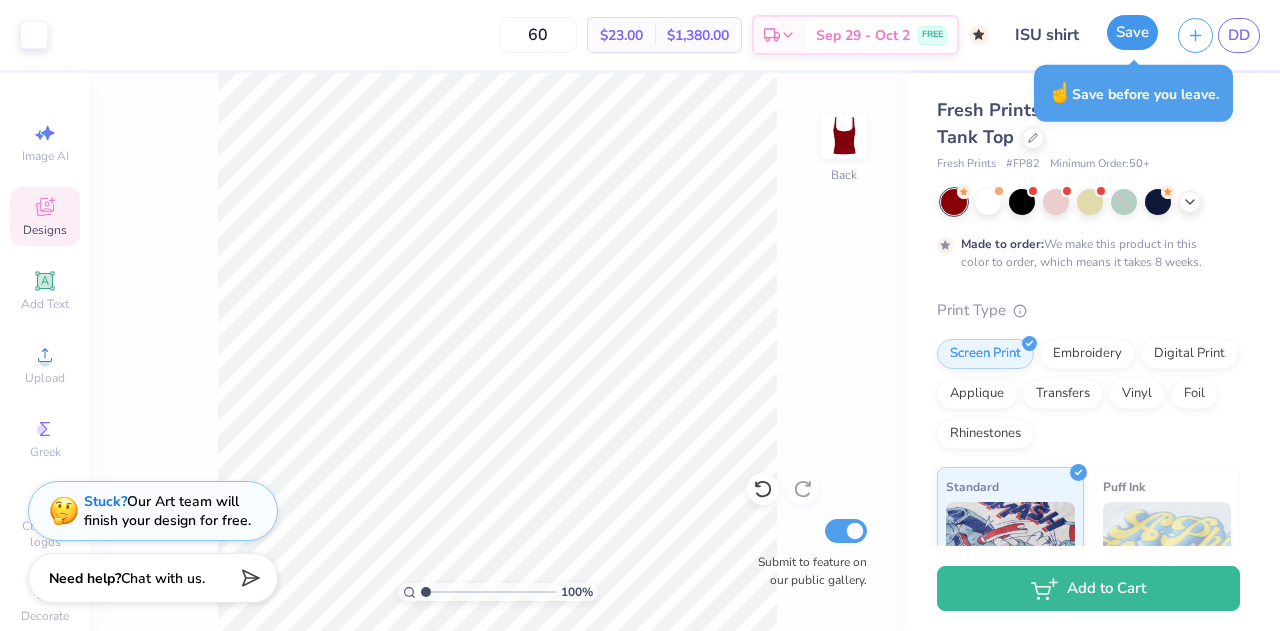 click on "Save" at bounding box center [1132, 32] 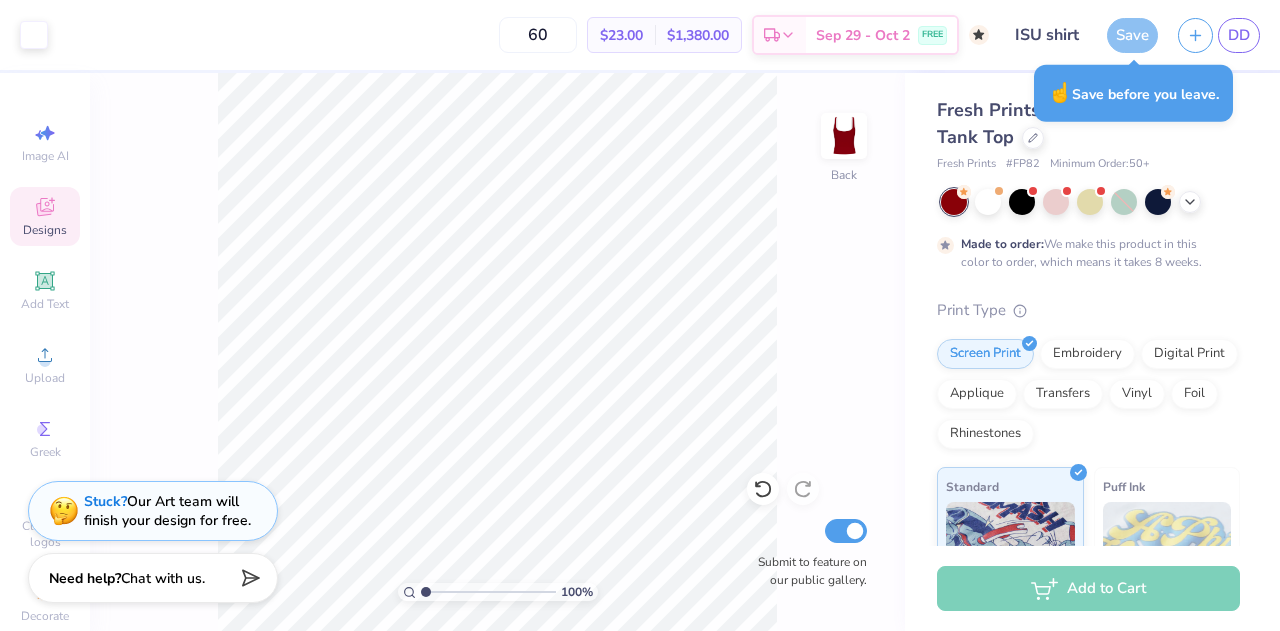 click on "Save" at bounding box center [1132, 35] 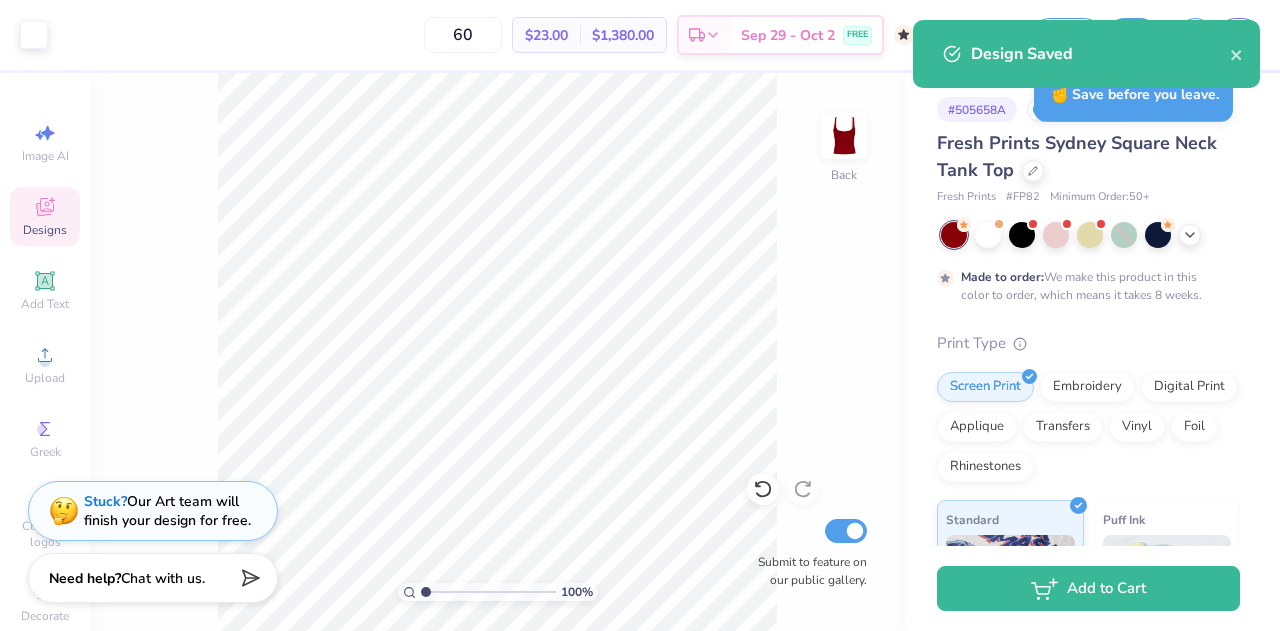 click on "Design Saved" at bounding box center (1086, 61) 